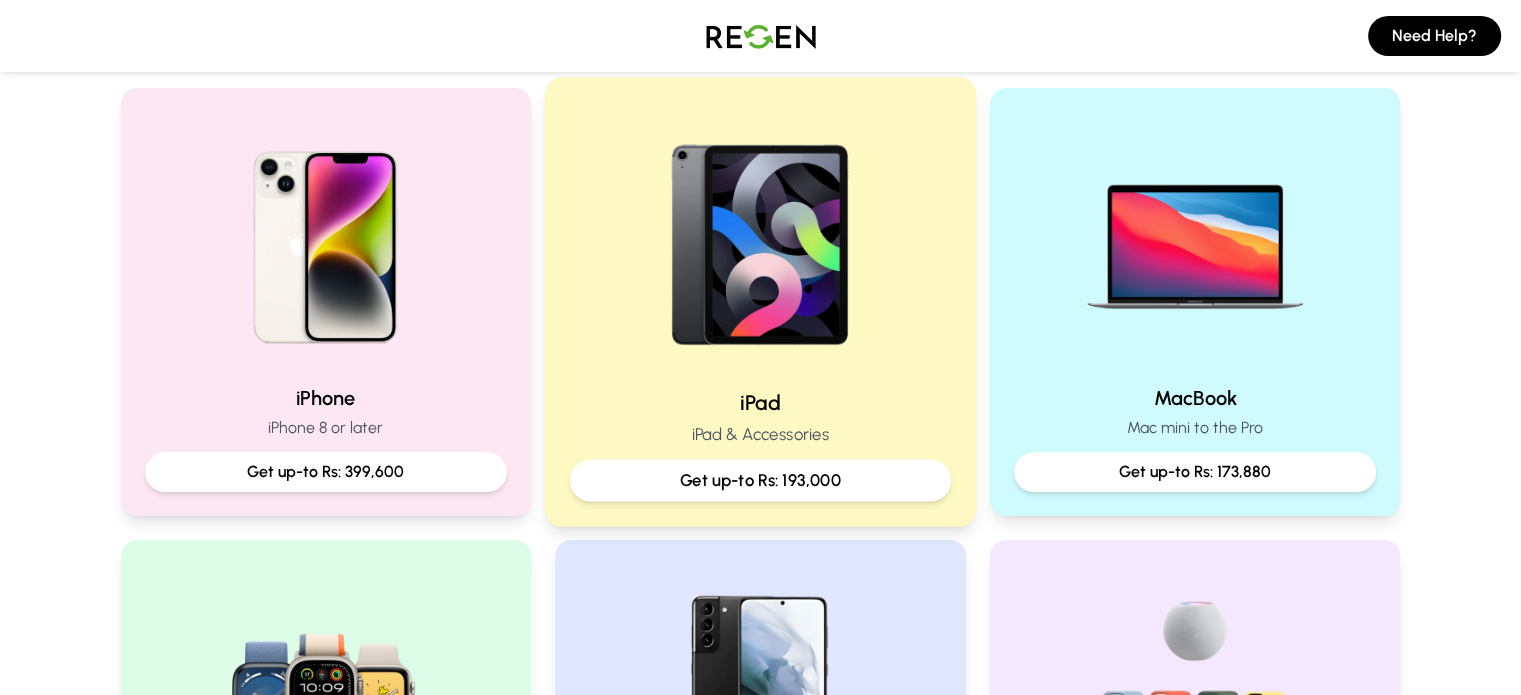 scroll, scrollTop: 500, scrollLeft: 0, axis: vertical 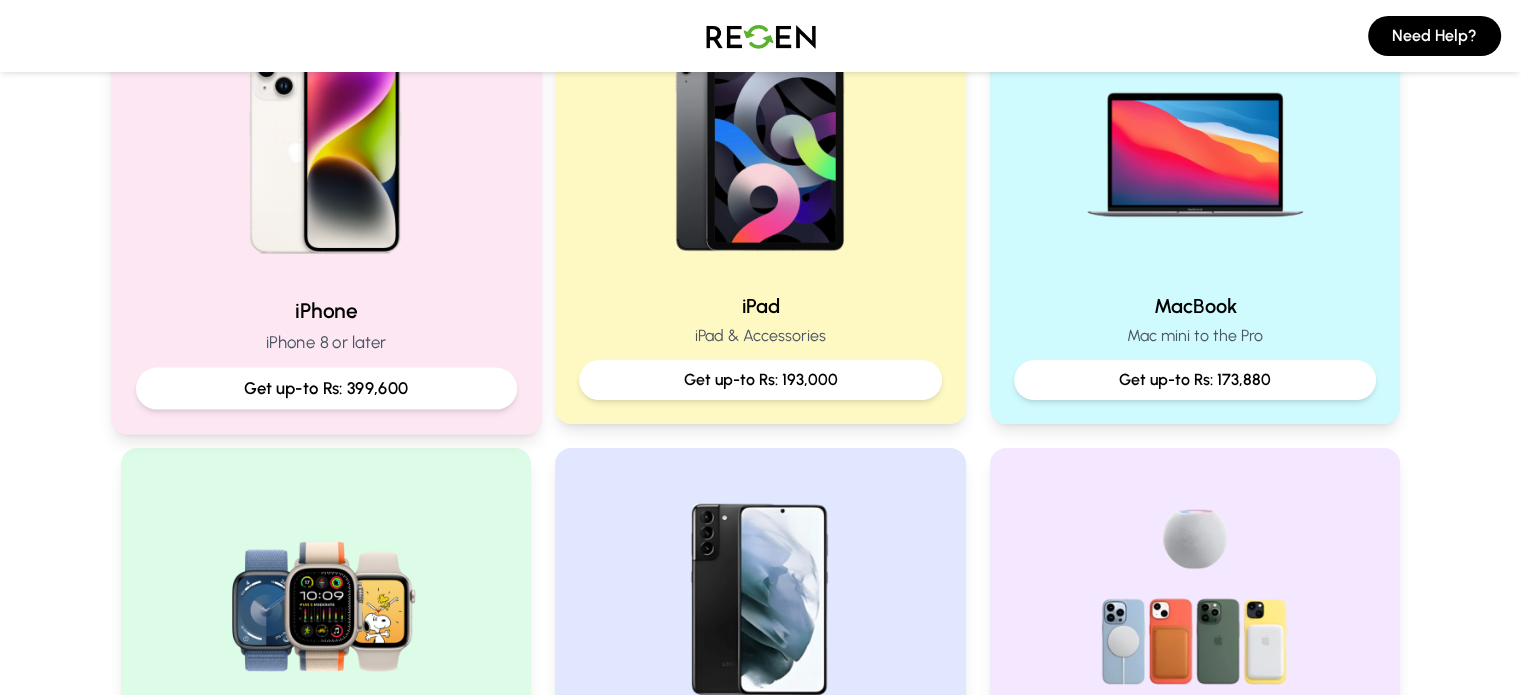 click on "Get up-to Rs: 399,600" at bounding box center [325, 388] 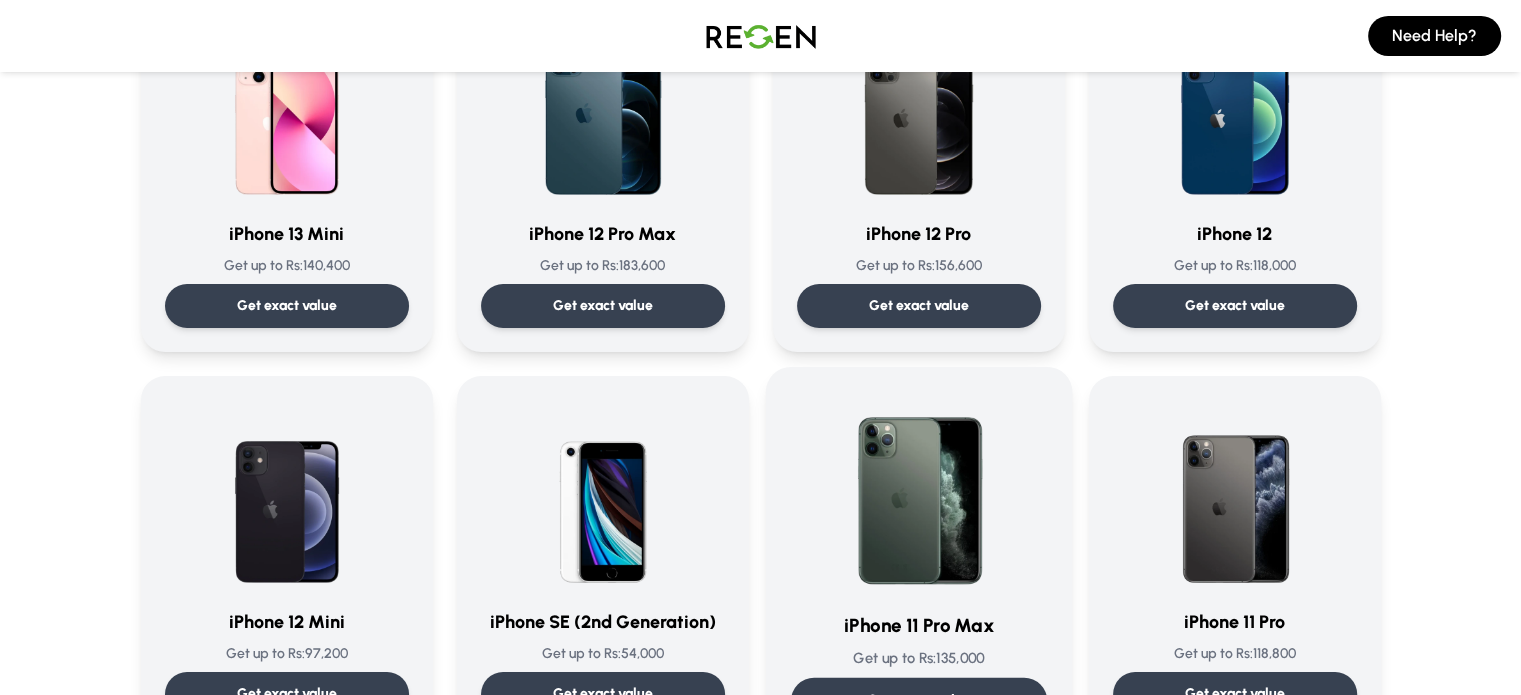 scroll, scrollTop: 1500, scrollLeft: 0, axis: vertical 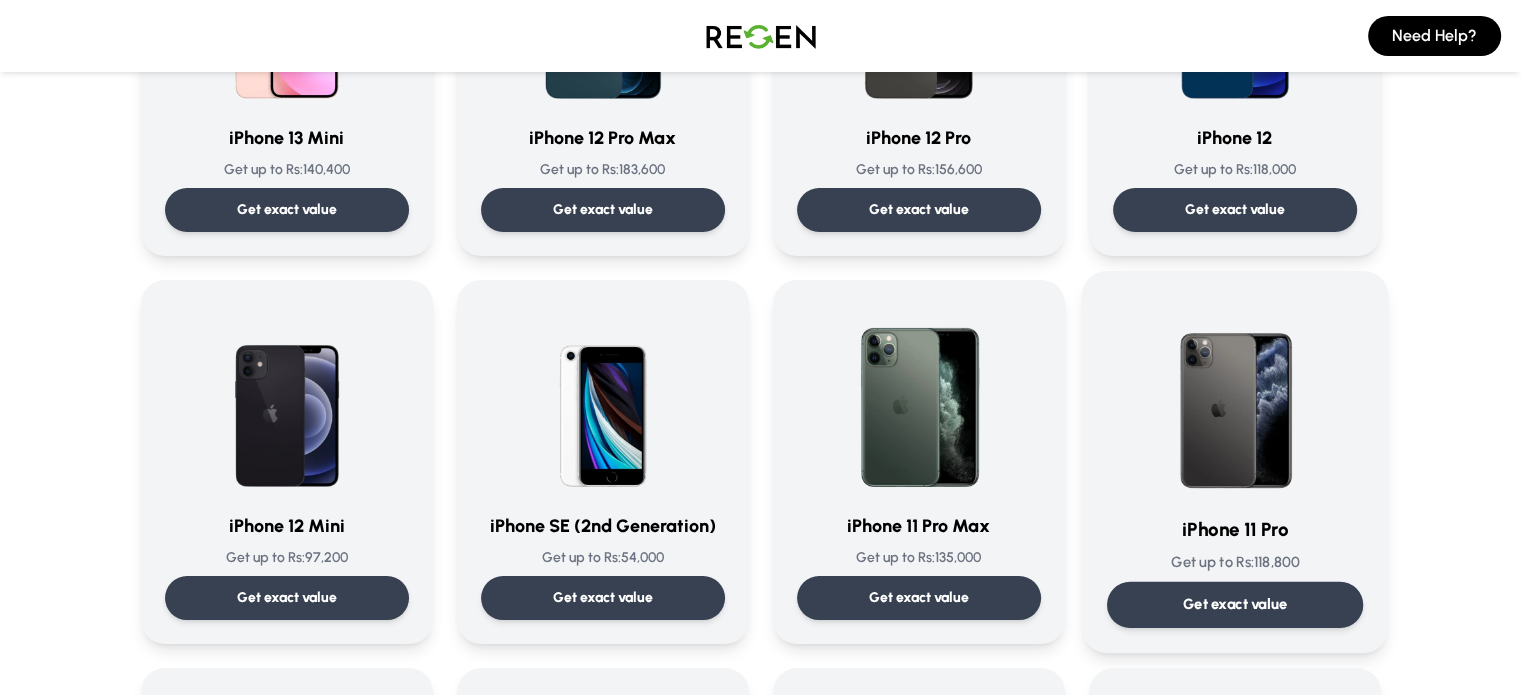 click on "Get exact value" at bounding box center [1234, 604] 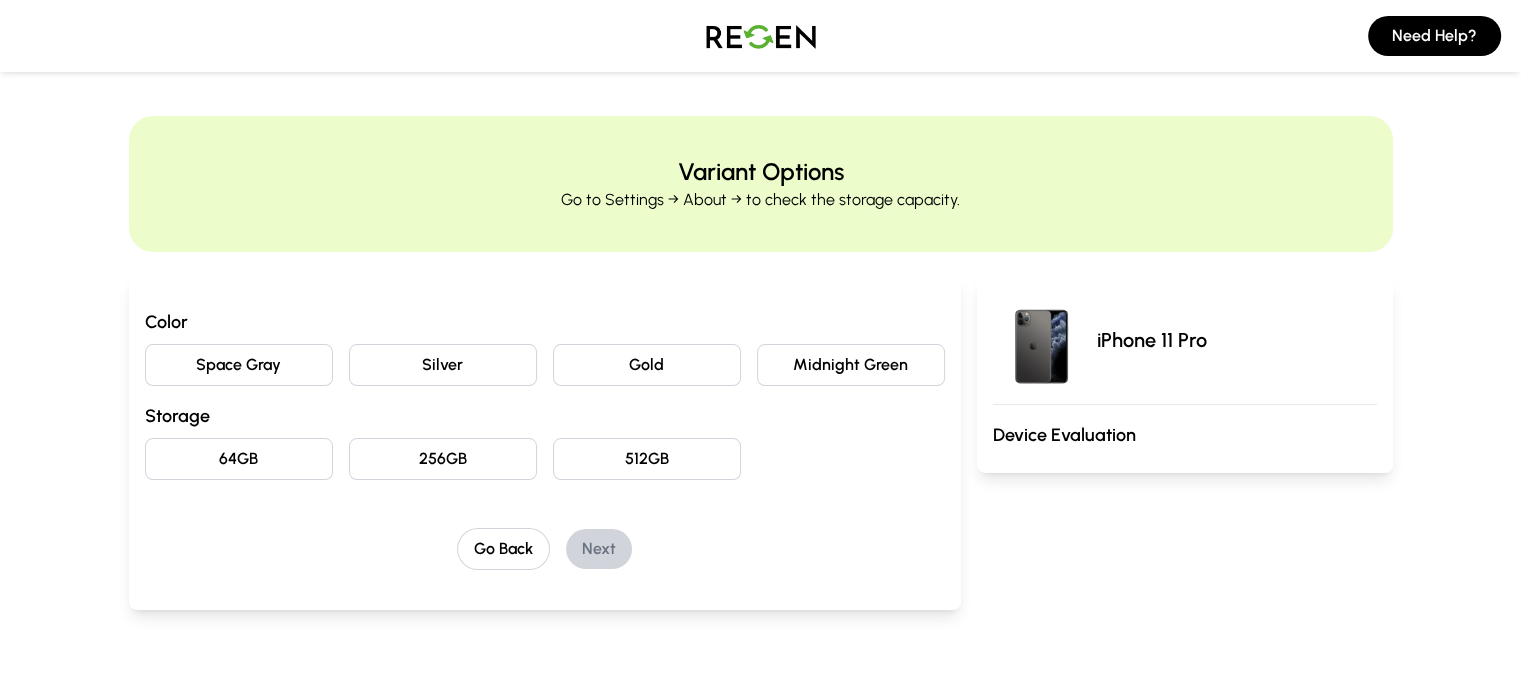 click on "Midnight Green" at bounding box center (851, 365) 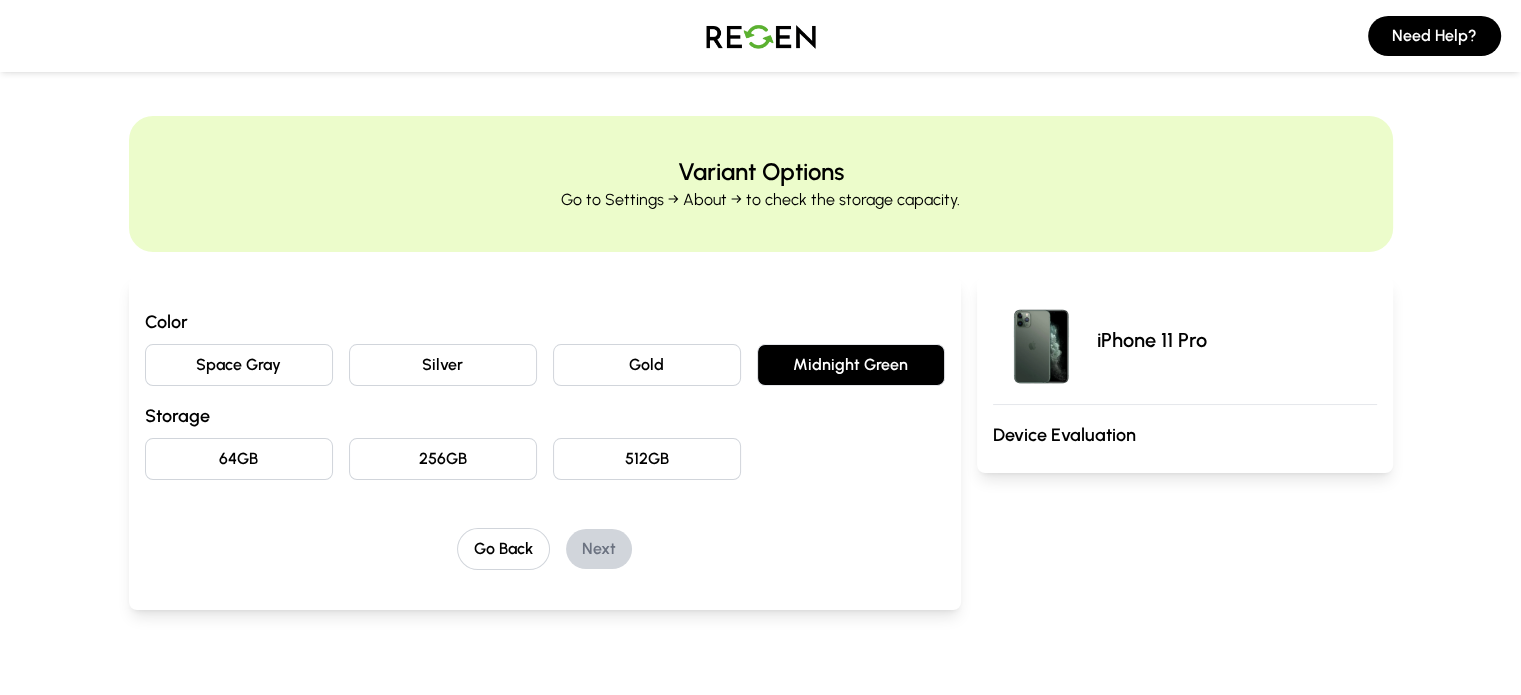 click on "256GB" at bounding box center (443, 459) 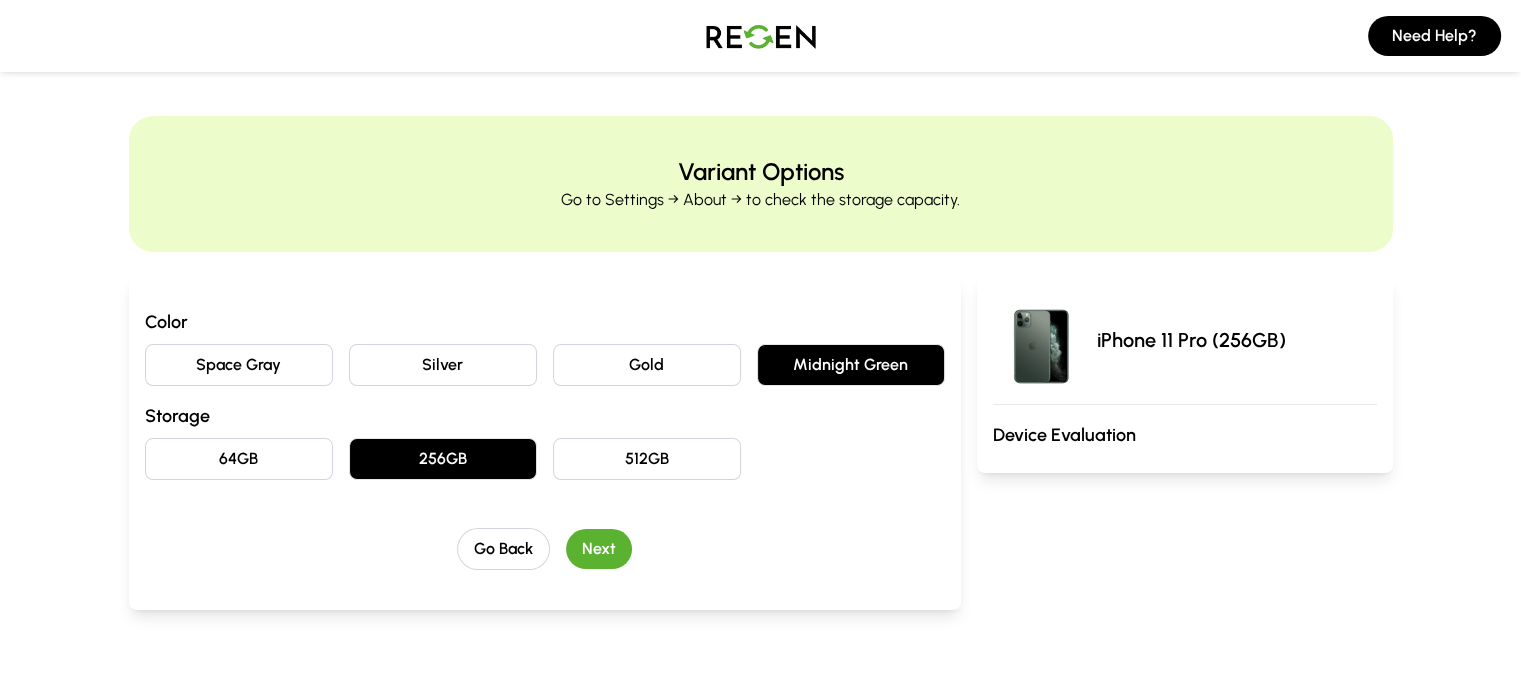 click on "Next" at bounding box center (599, 549) 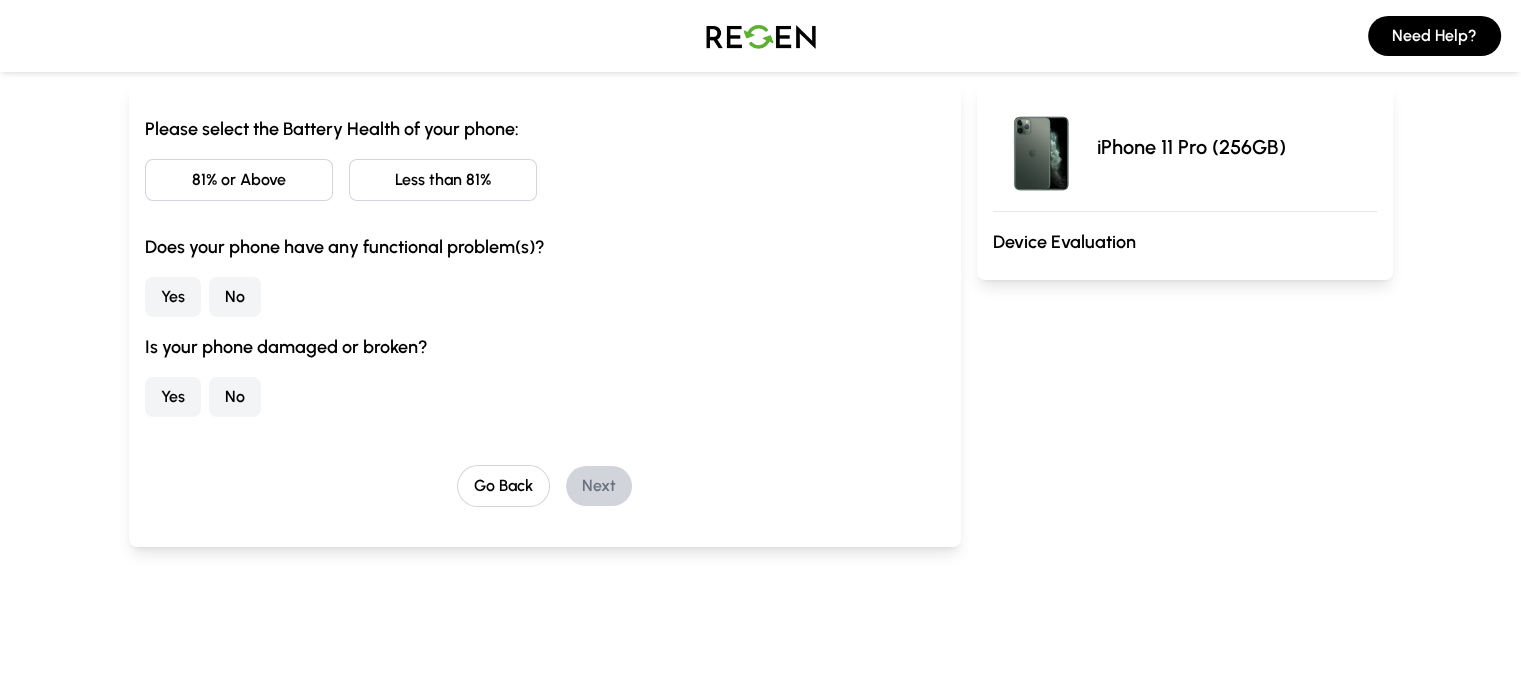 scroll, scrollTop: 200, scrollLeft: 0, axis: vertical 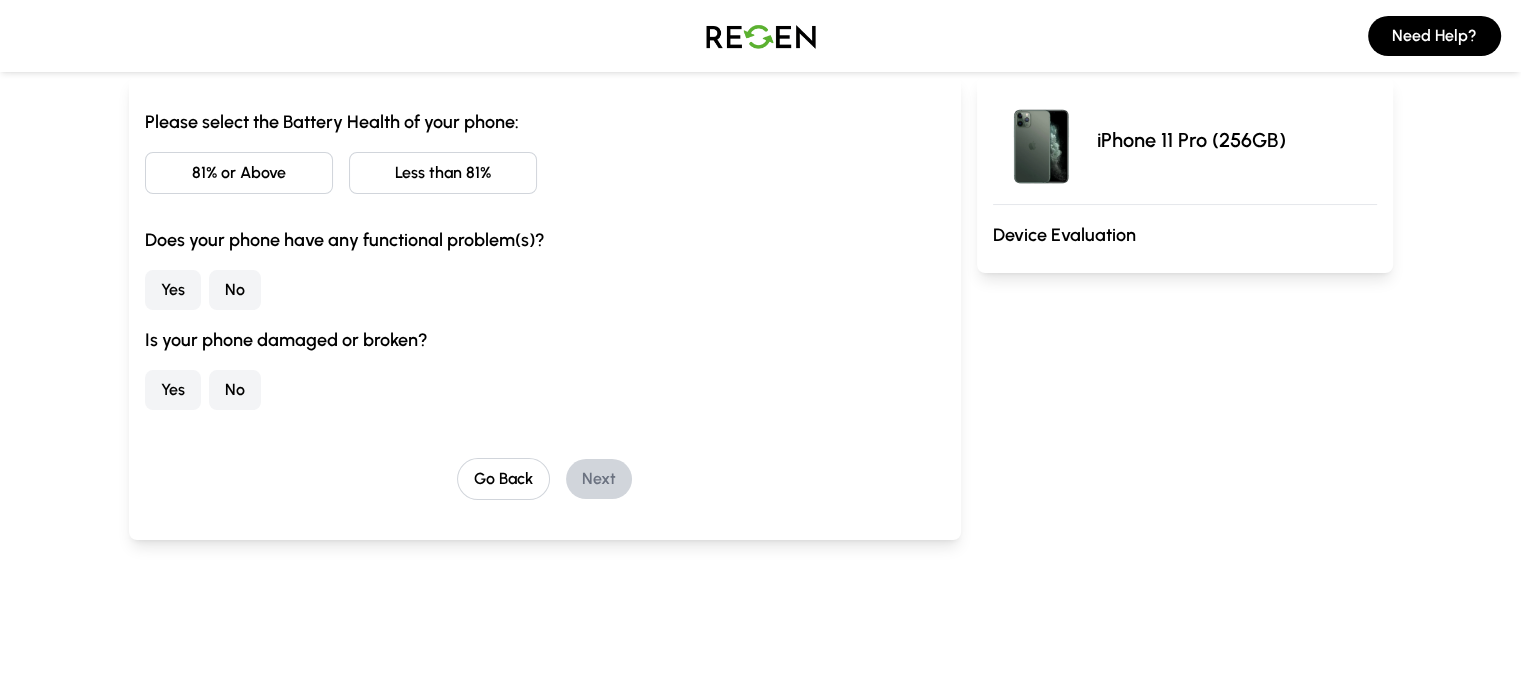 click on "No" at bounding box center [235, 290] 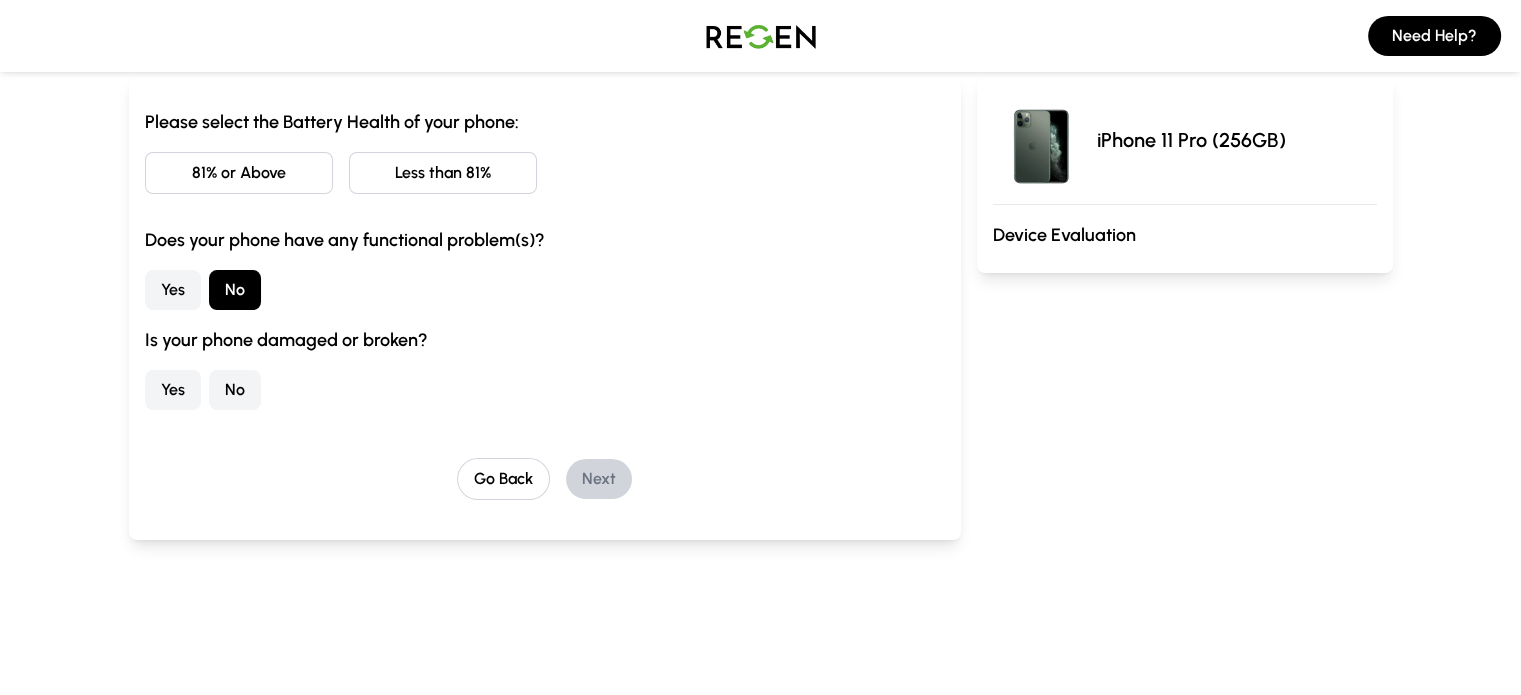 click on "Less than 81%" at bounding box center [443, 173] 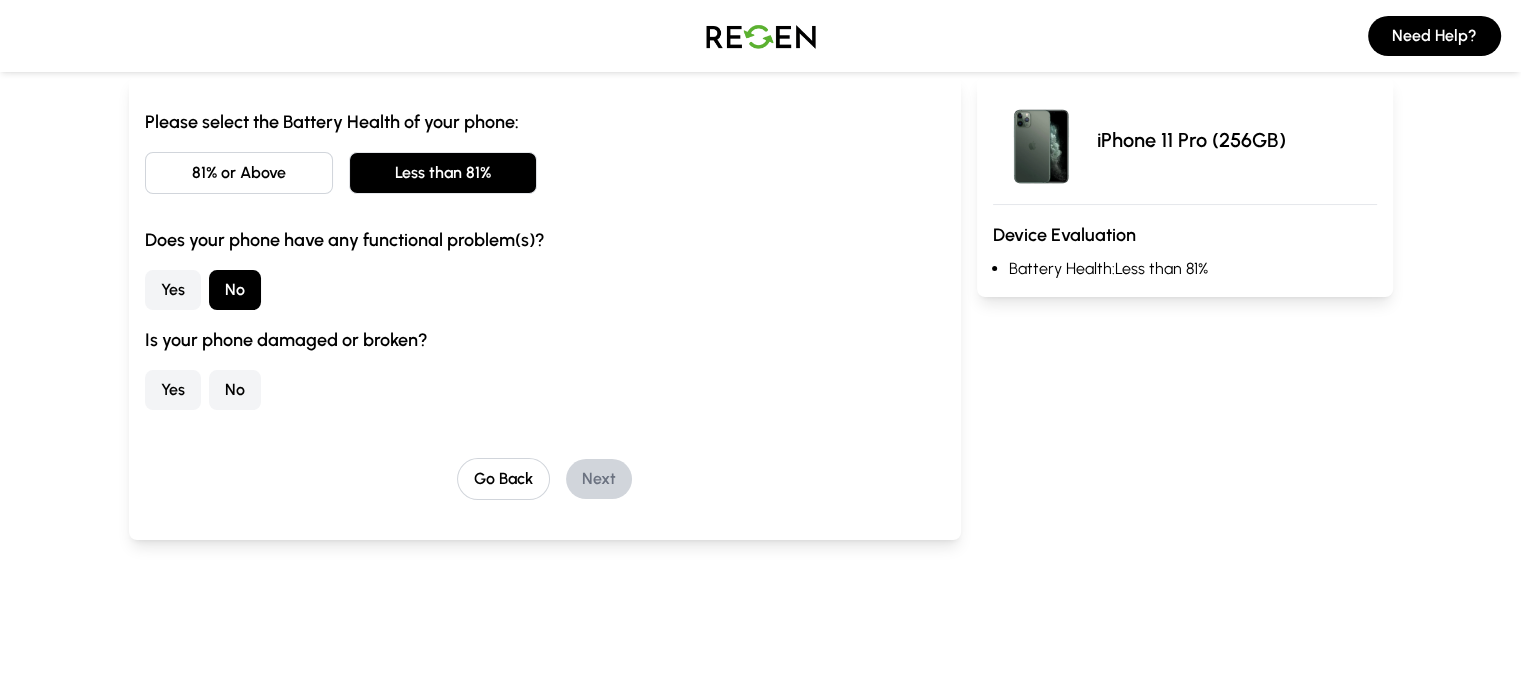 click on "No" at bounding box center [235, 390] 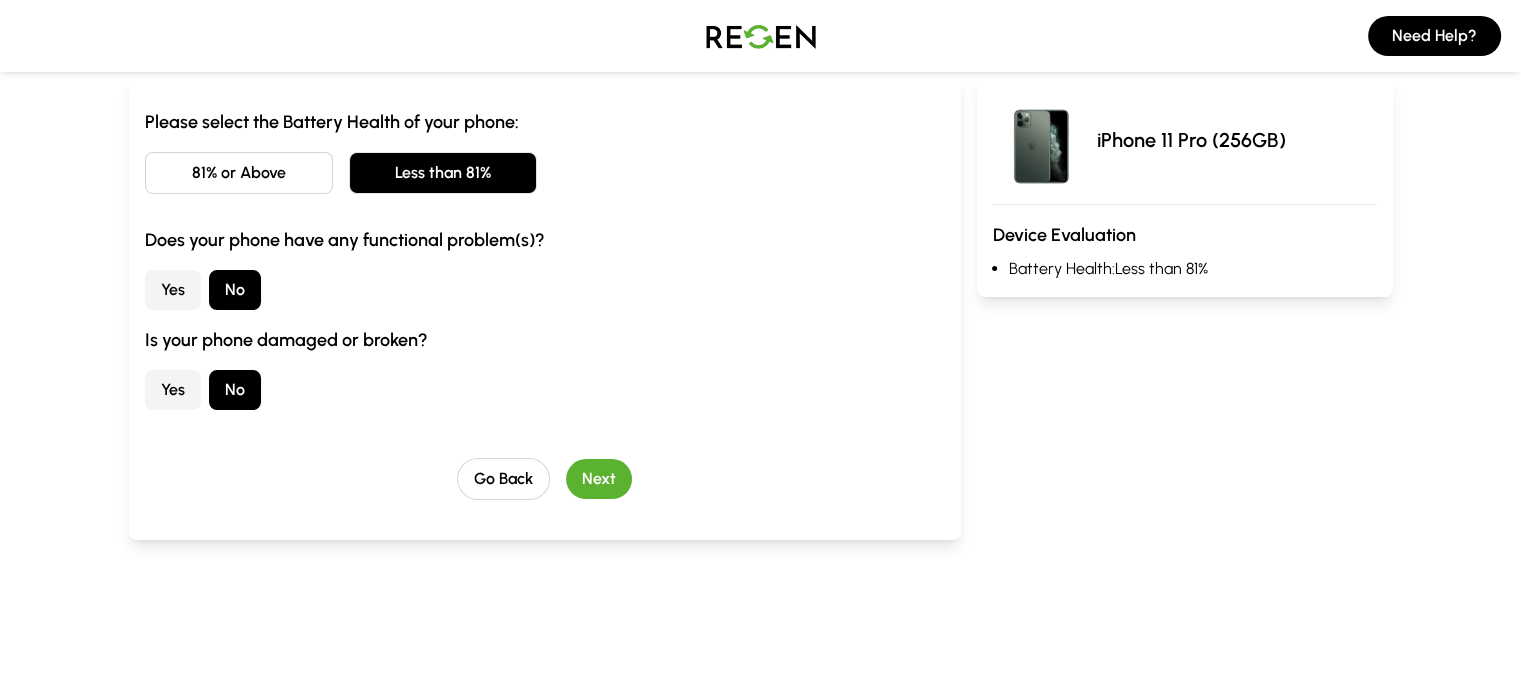 click on "Next" at bounding box center [599, 479] 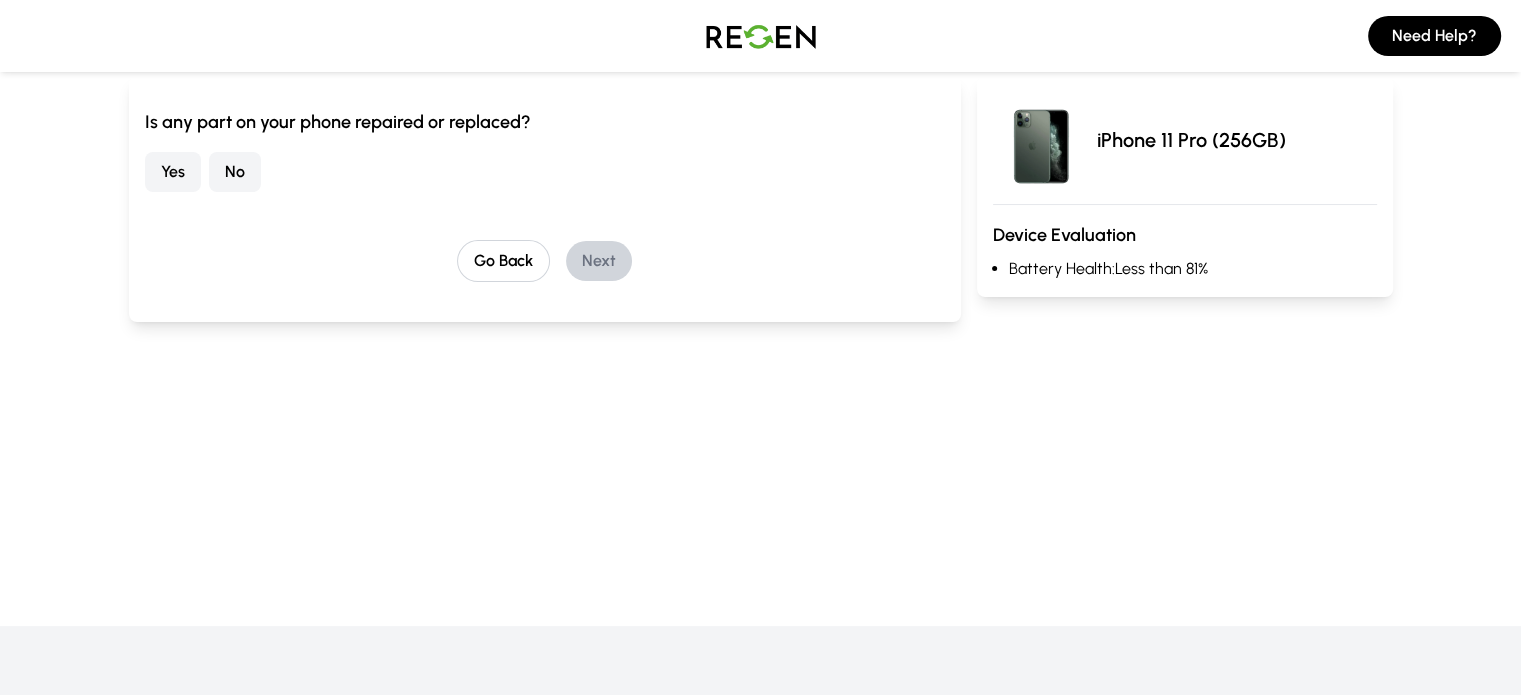 click on "No" at bounding box center [235, 172] 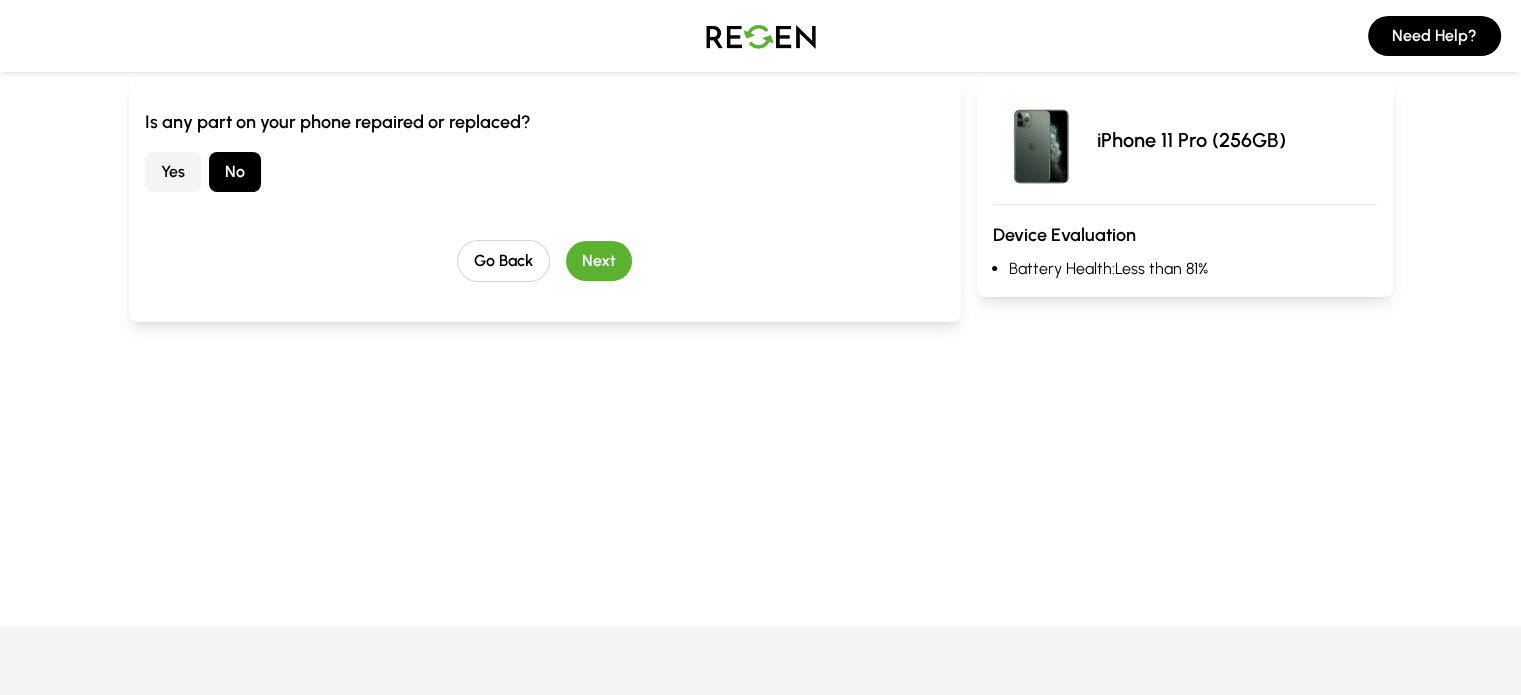 click on "Next" at bounding box center (599, 261) 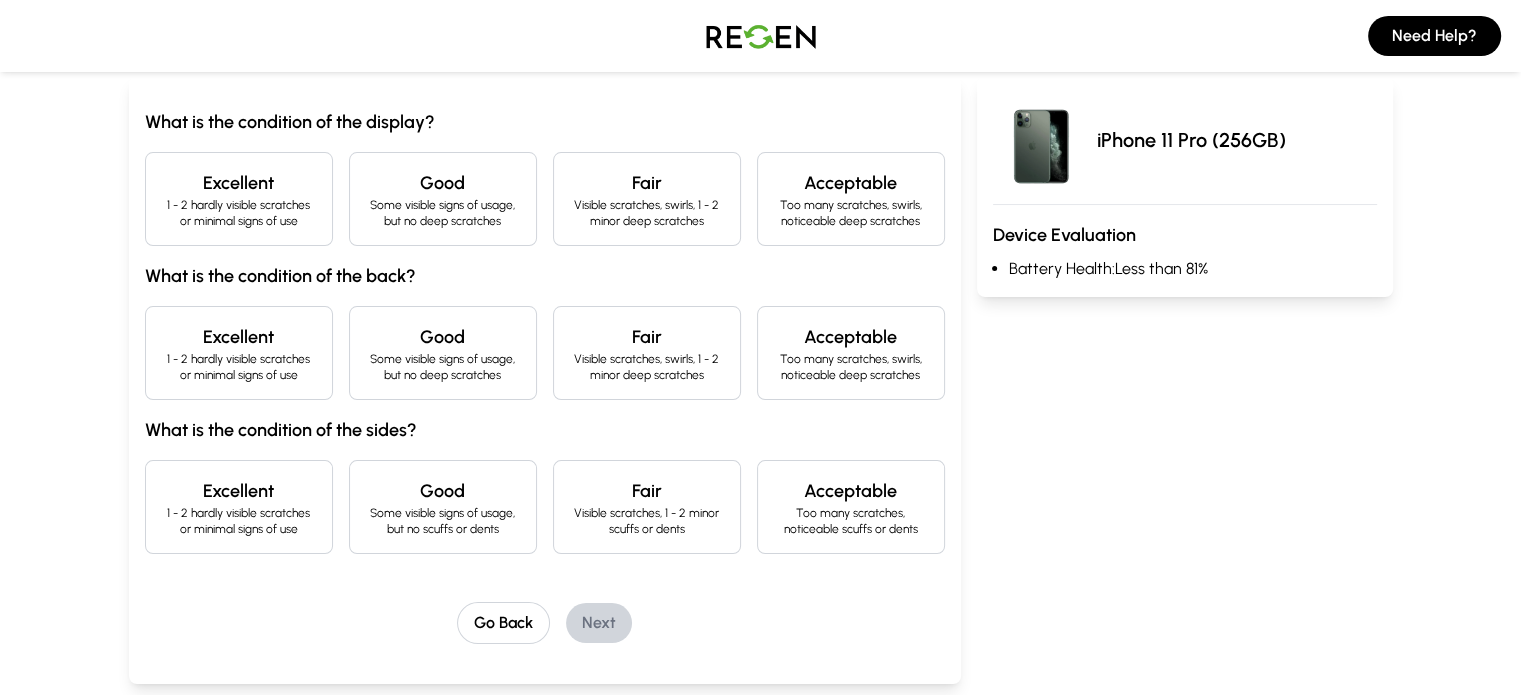 click on "Too many scratches, swirls, noticeable deep scratches" at bounding box center [851, 213] 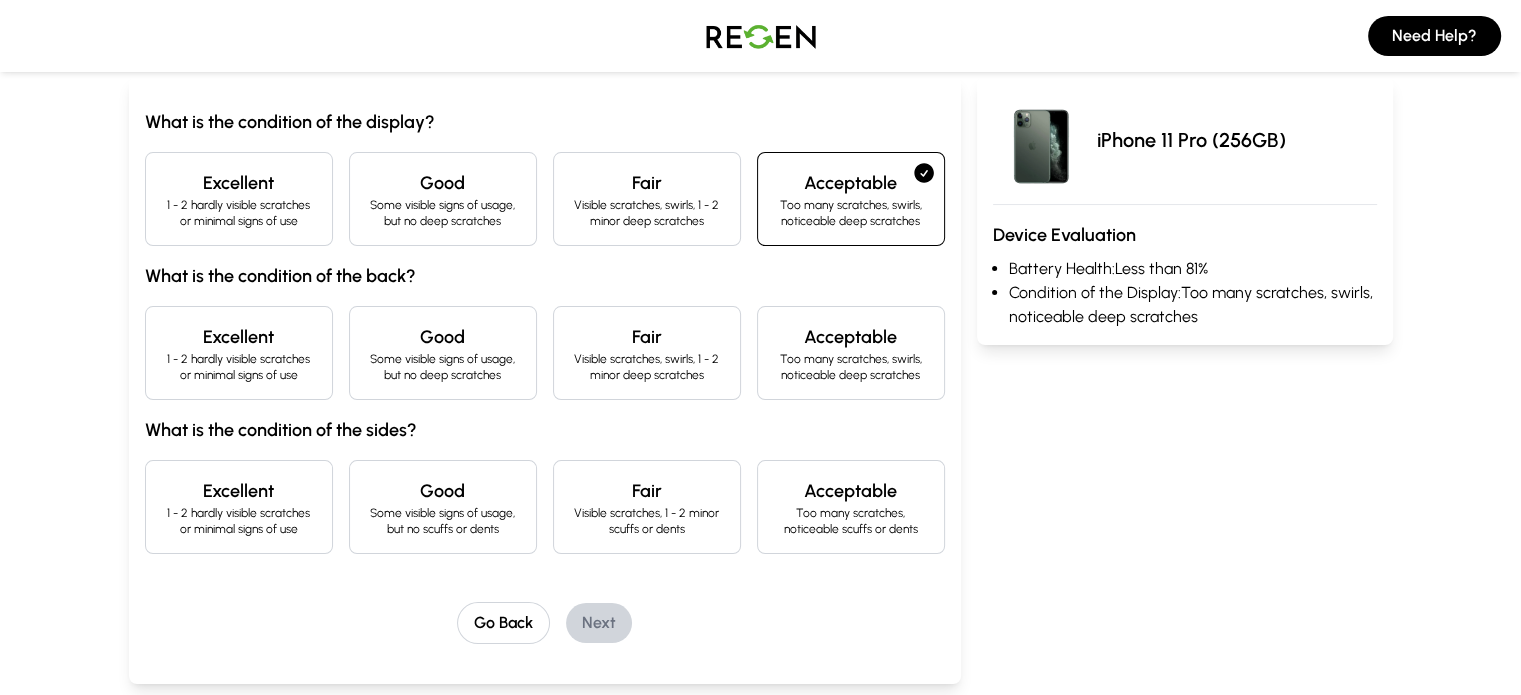 click on "Some visible signs of usage, but no deep scratches" at bounding box center (443, 367) 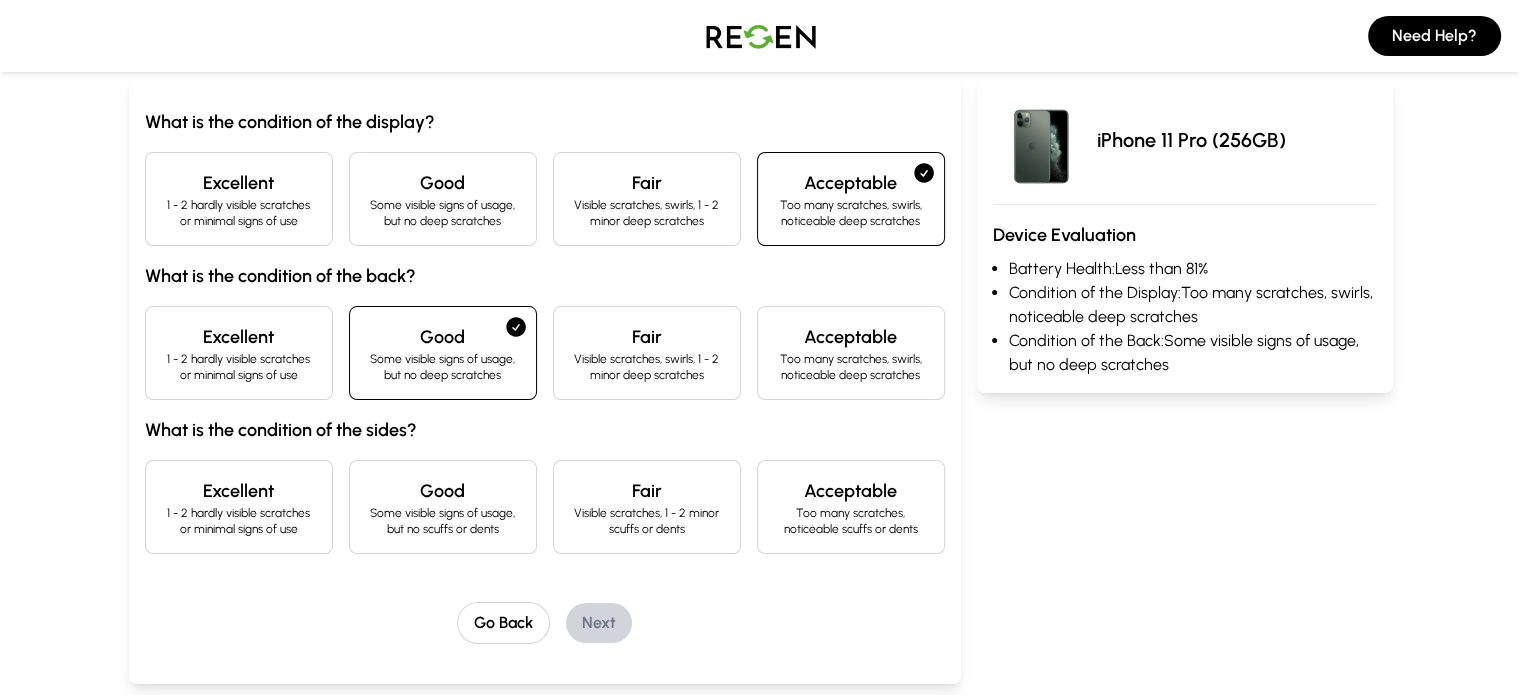 click on "1 - 2 hardly visible scratches or minimal signs of use" at bounding box center (239, 367) 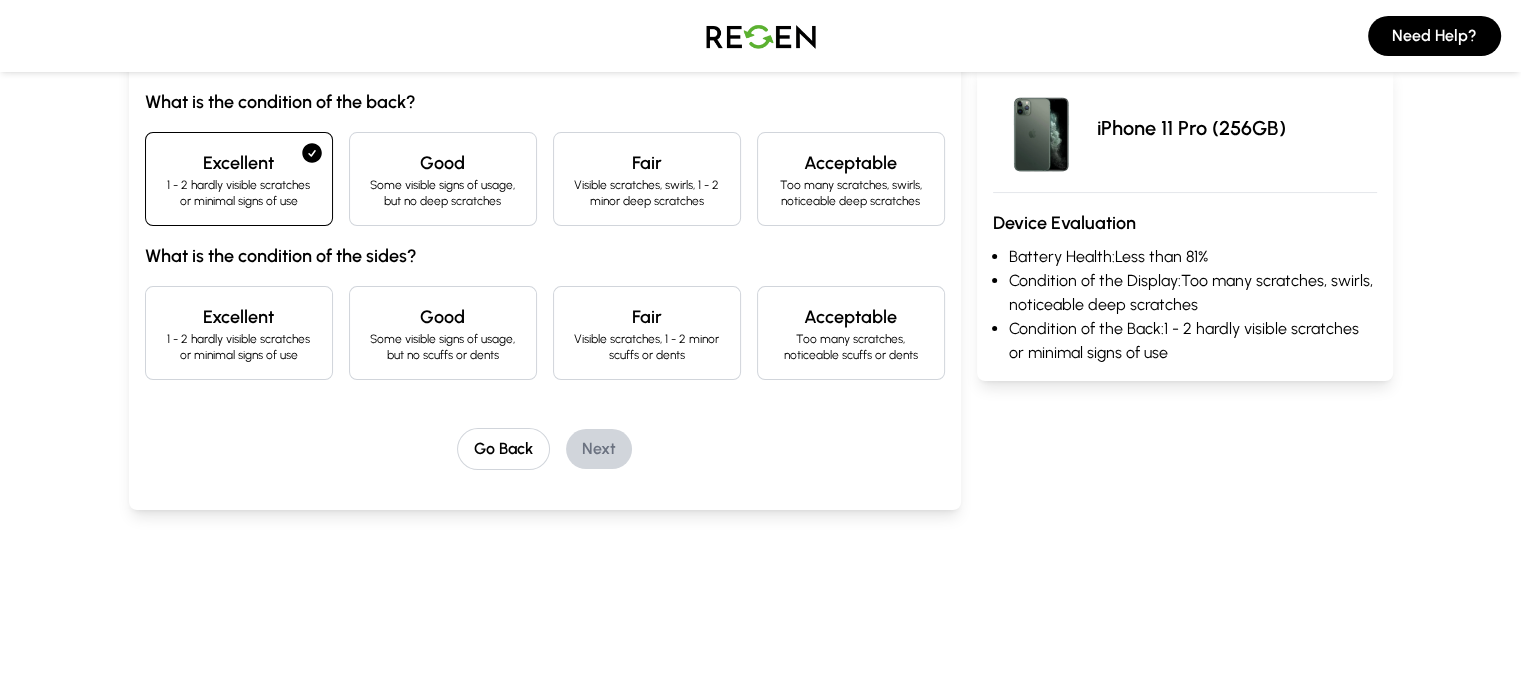 scroll, scrollTop: 400, scrollLeft: 0, axis: vertical 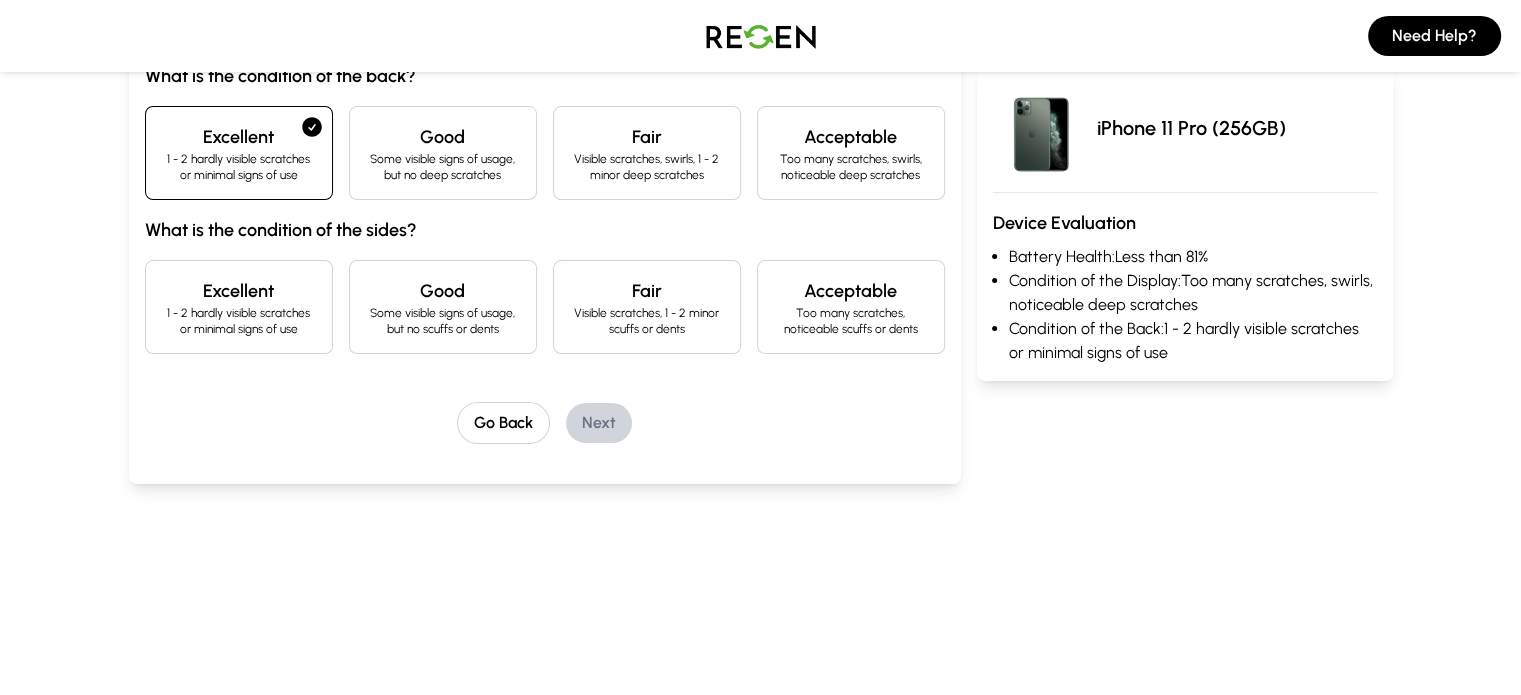 click on "1 - 2 hardly visible scratches or minimal signs of use" at bounding box center [239, 321] 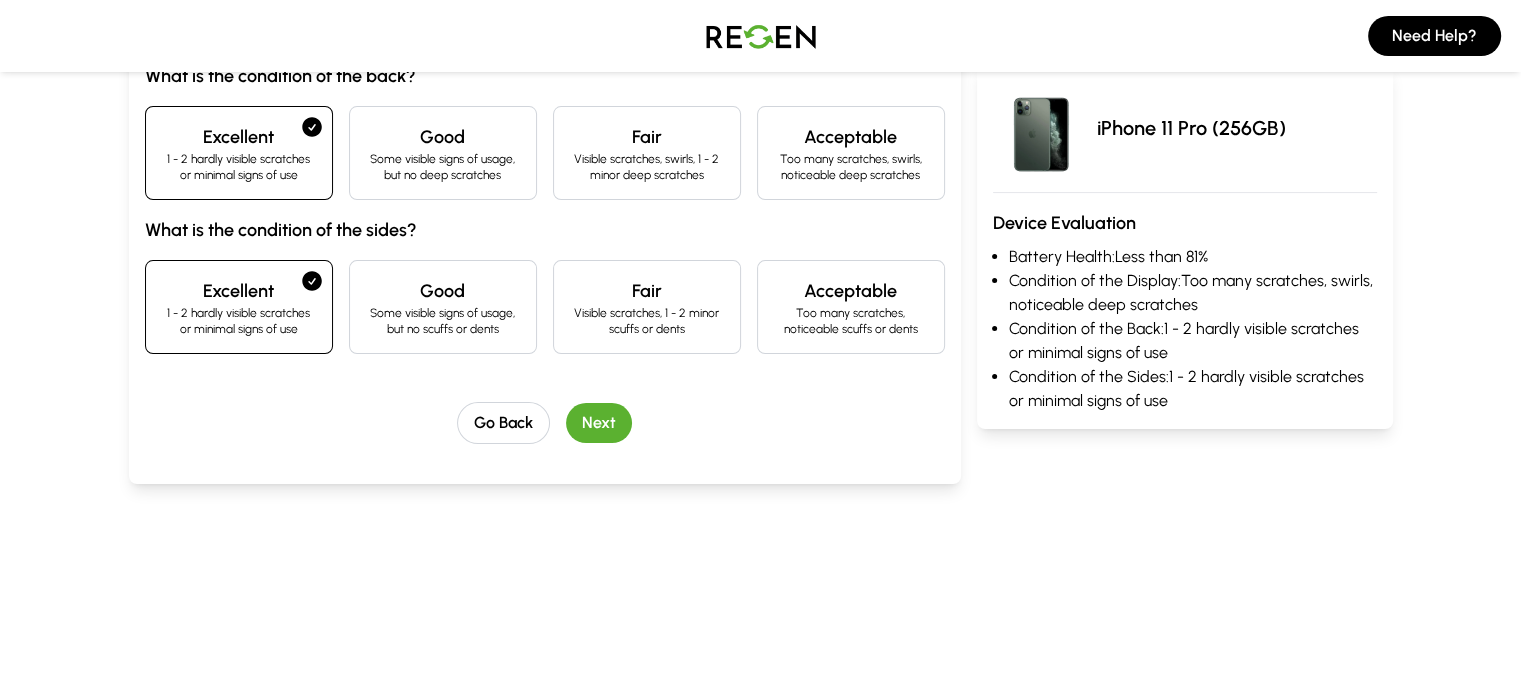 click on "Next" at bounding box center [599, 423] 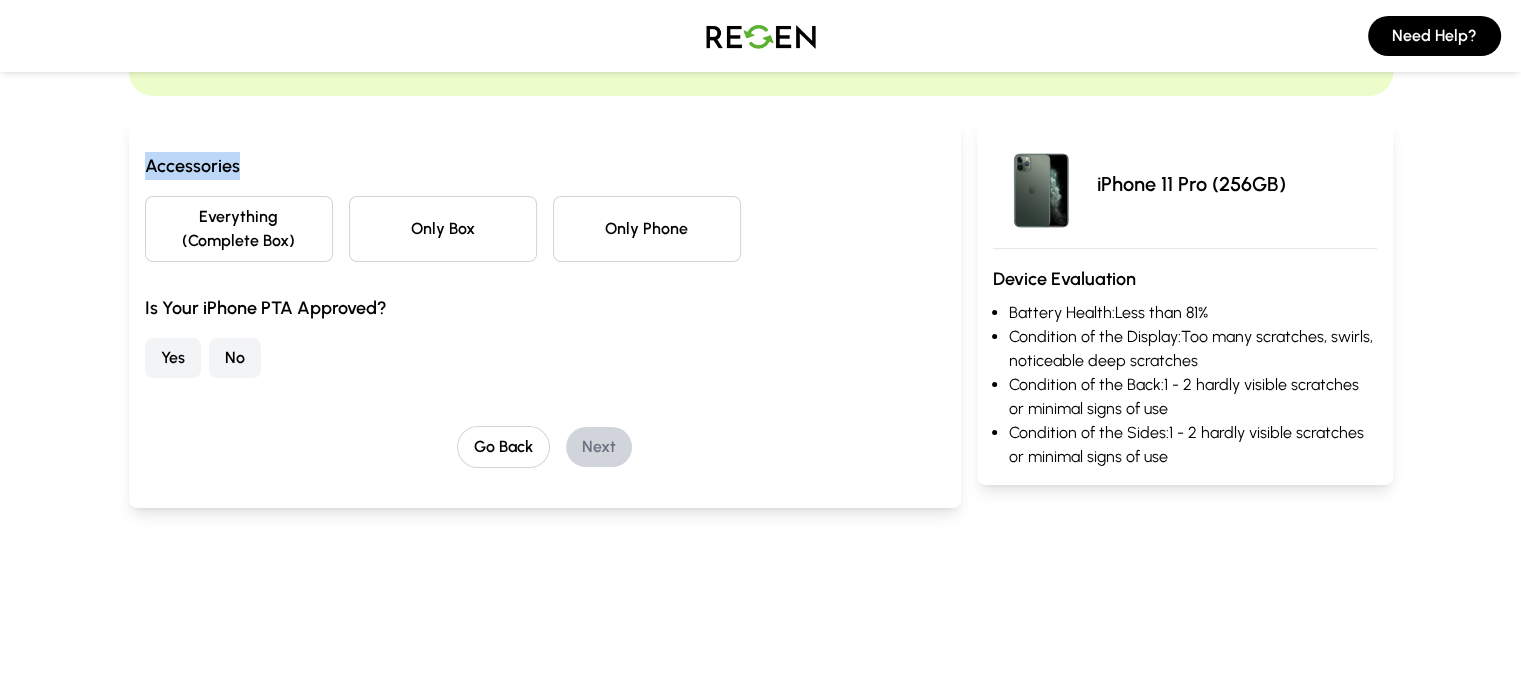 drag, startPoint x: 28, startPoint y: 172, endPoint x: 204, endPoint y: 171, distance: 176.00284 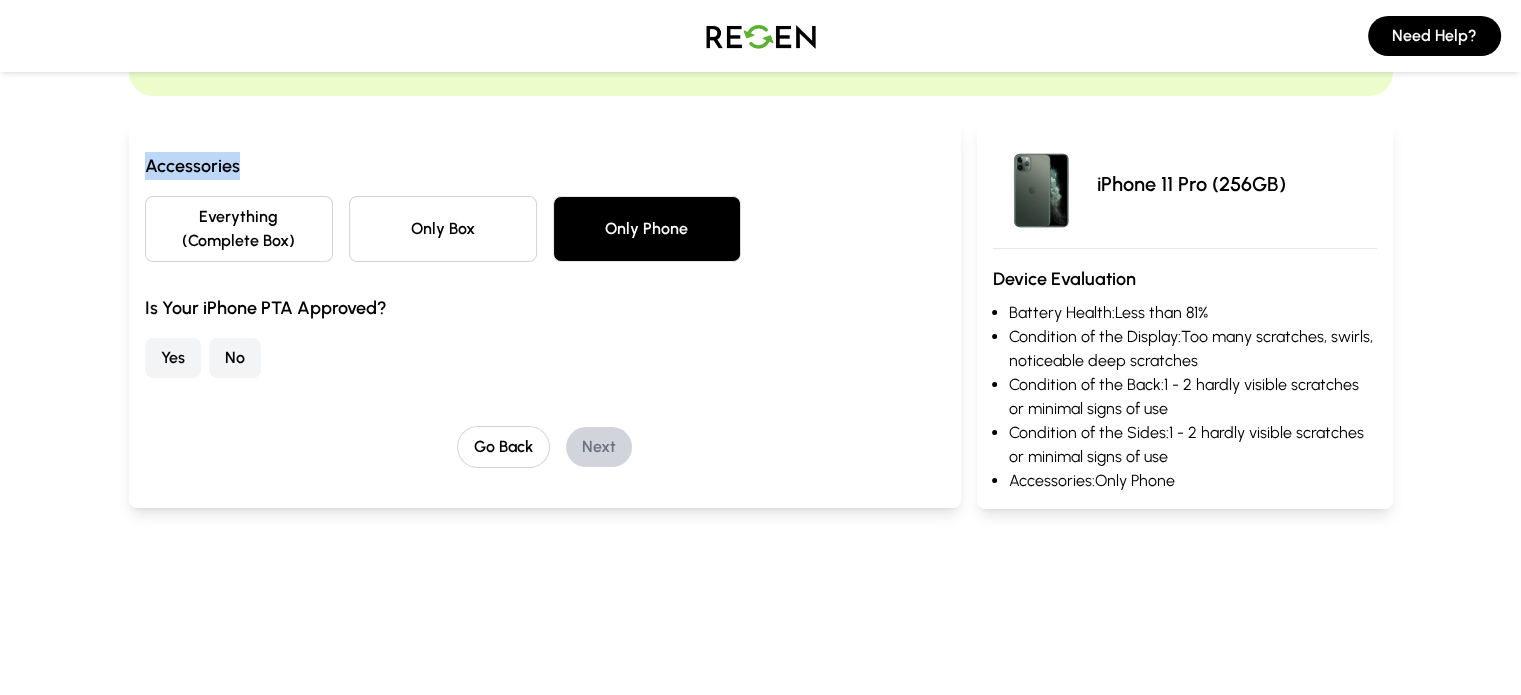 click on "No" at bounding box center [235, 358] 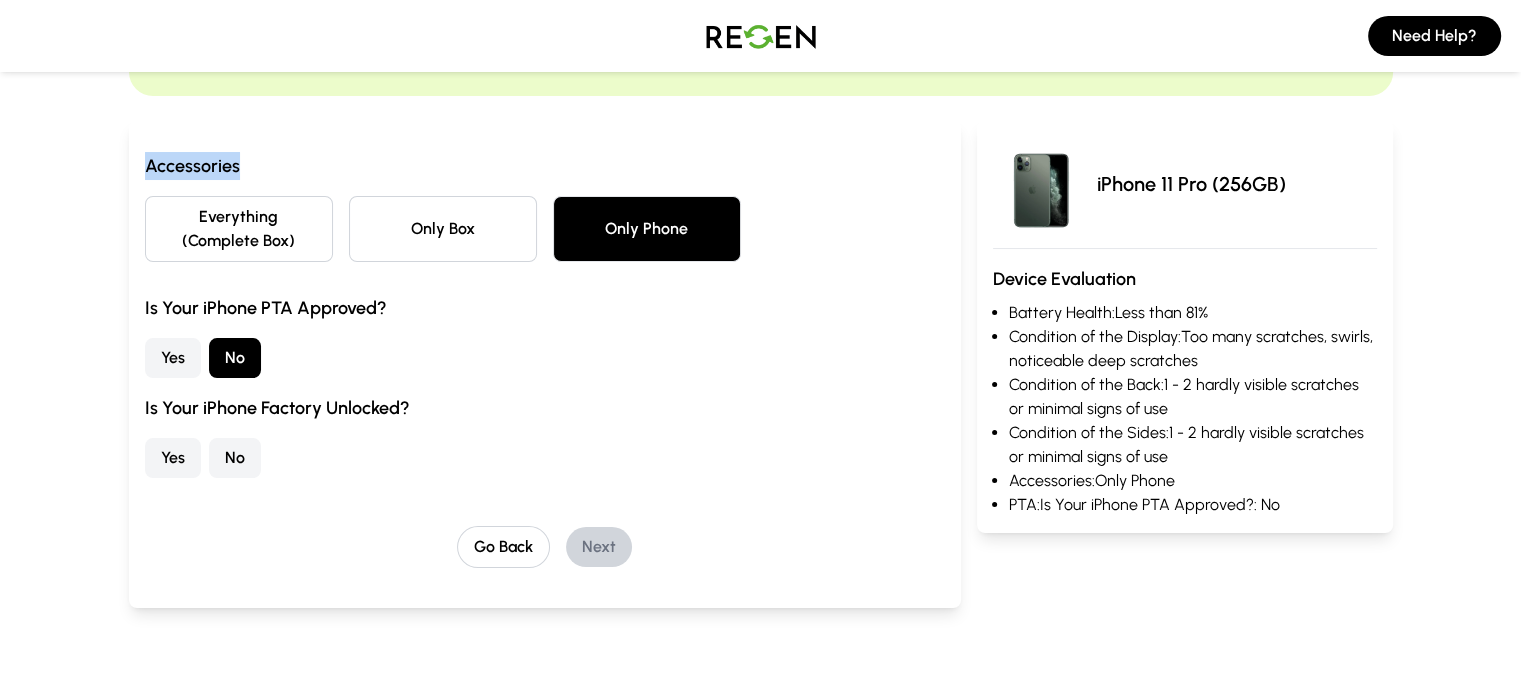 click on "Yes" at bounding box center (173, 458) 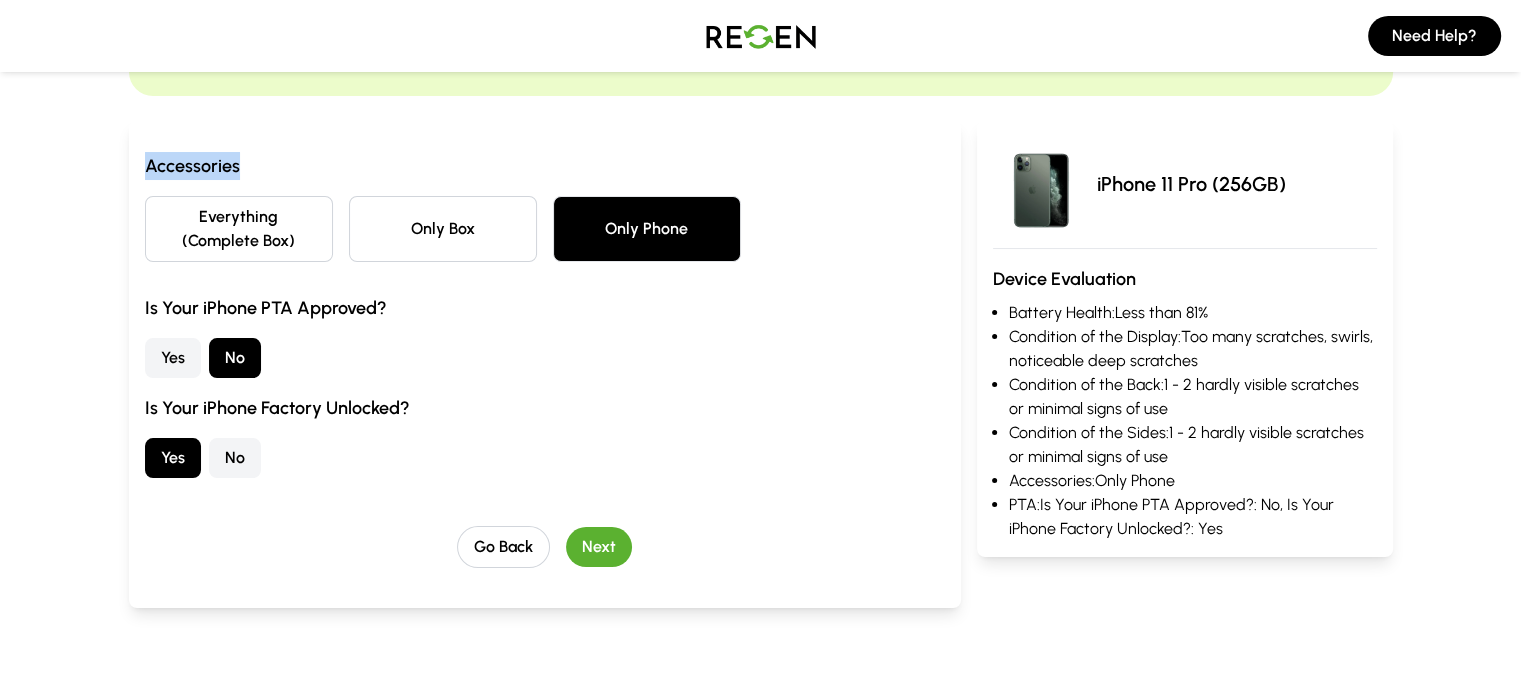 click on "Next" at bounding box center (599, 547) 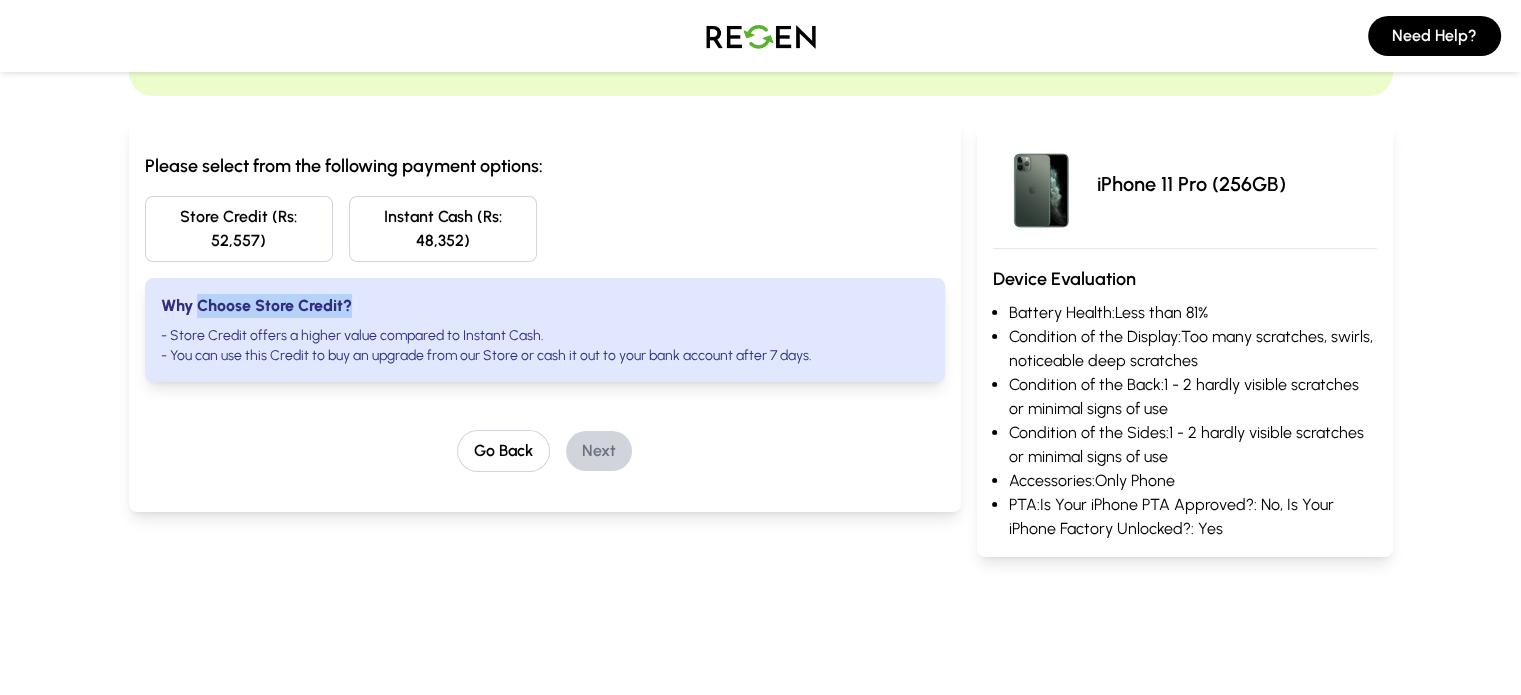 drag, startPoint x: 75, startPoint y: 281, endPoint x: 266, endPoint y: 279, distance: 191.01047 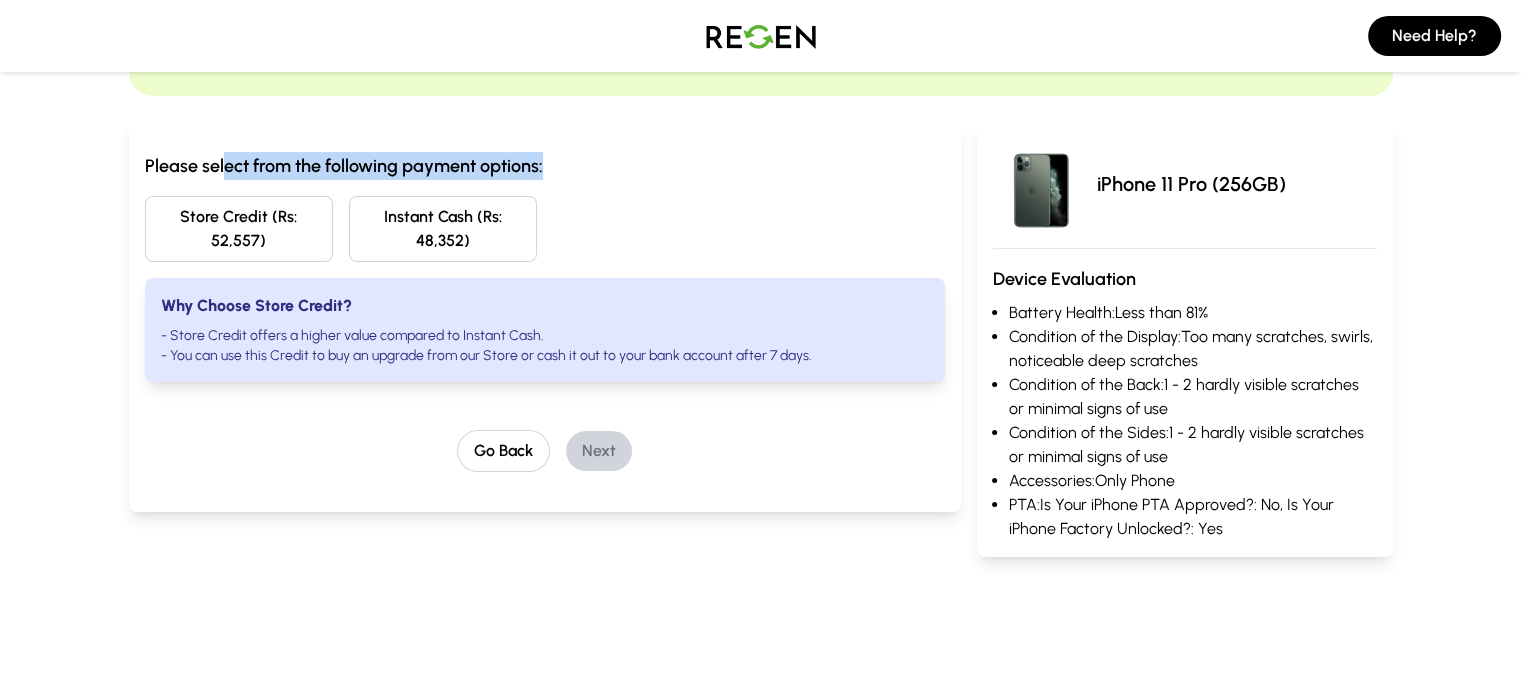 drag, startPoint x: 100, startPoint y: 168, endPoint x: 468, endPoint y: 160, distance: 368.08694 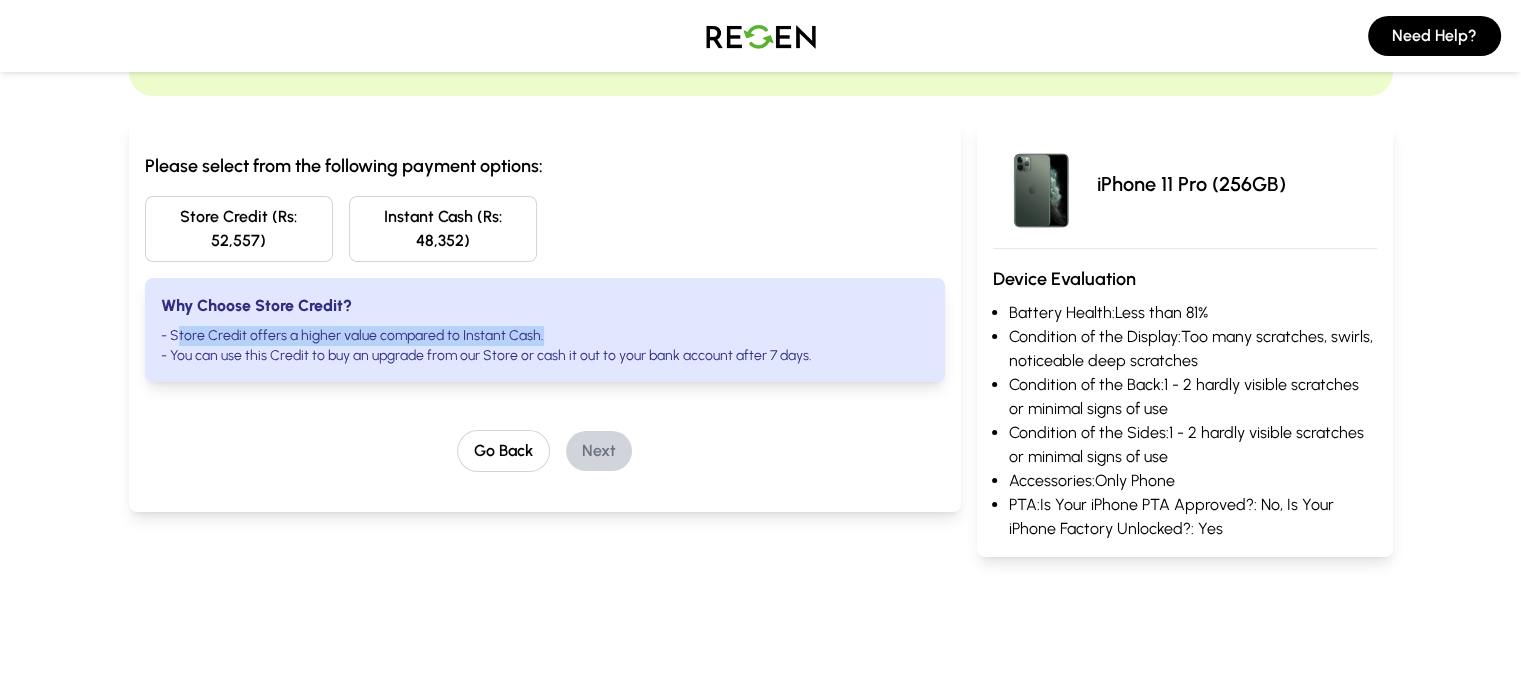drag, startPoint x: 142, startPoint y: 310, endPoint x: 456, endPoint y: 304, distance: 314.0573 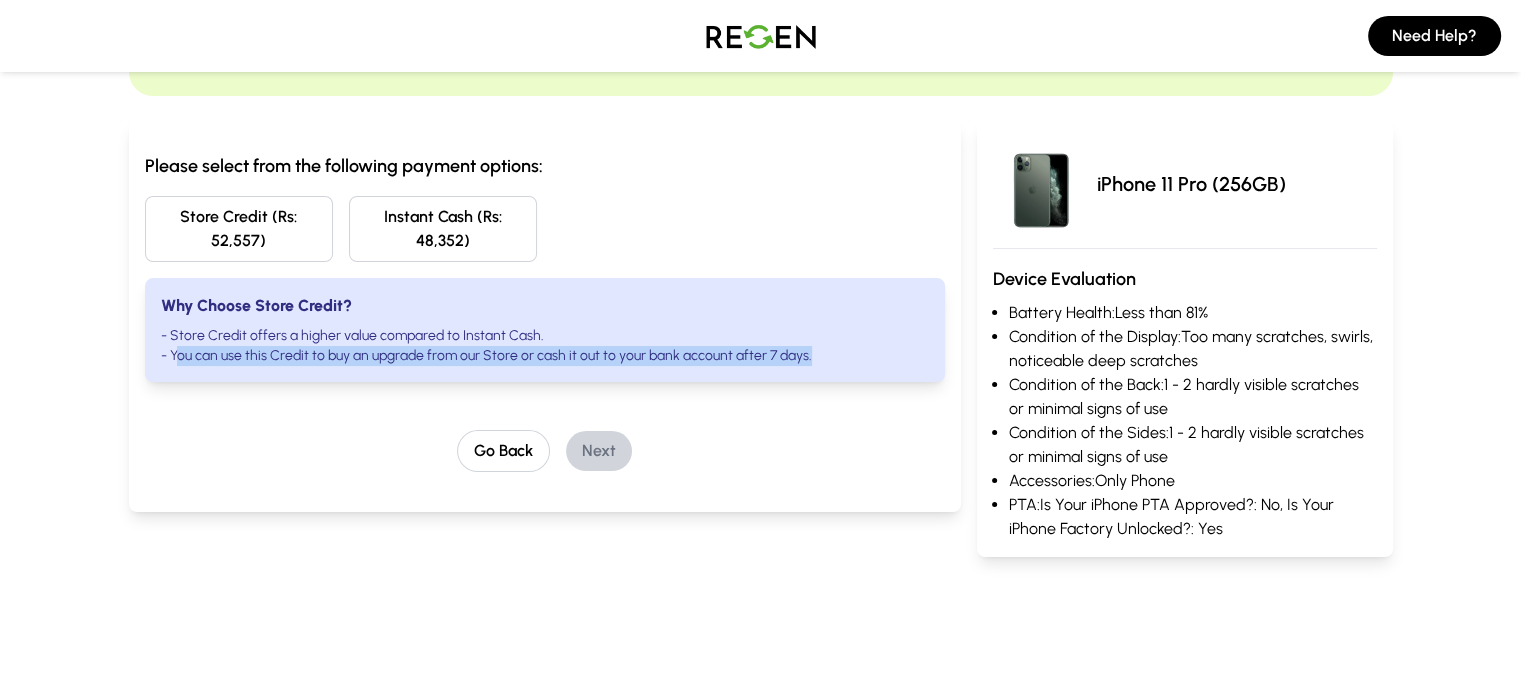 drag, startPoint x: 67, startPoint y: 329, endPoint x: 756, endPoint y: 323, distance: 689.0261 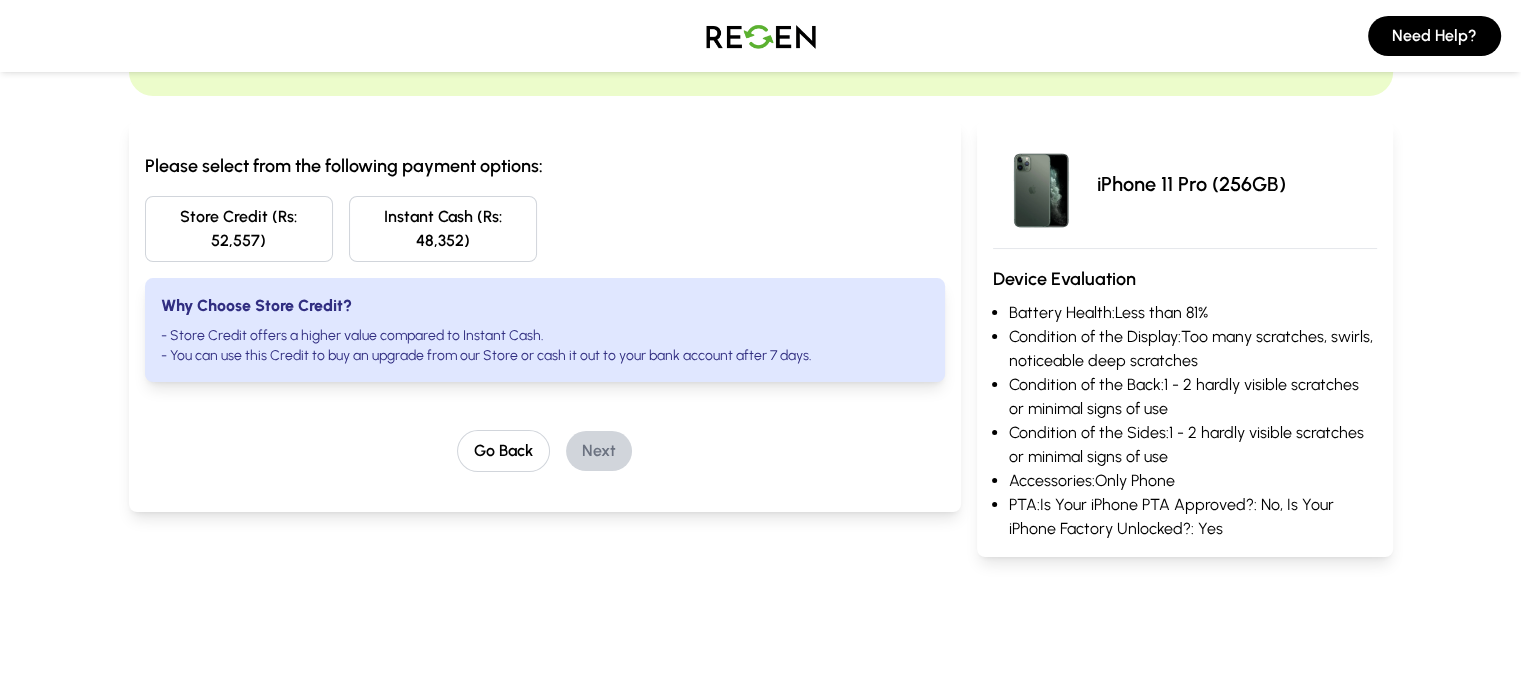 click on "Please select from the following payment options:  Store Credit (Rs: 52,557) Instant Cash (Rs: 48,352) Why Choose Store Credit? - Store Credit offers a higher value compared to Instant Cash. - You can use this Credit to buy an upgrade from our Store or cash it out to your bank account after 7 days. Go Back Next" at bounding box center [545, 312] 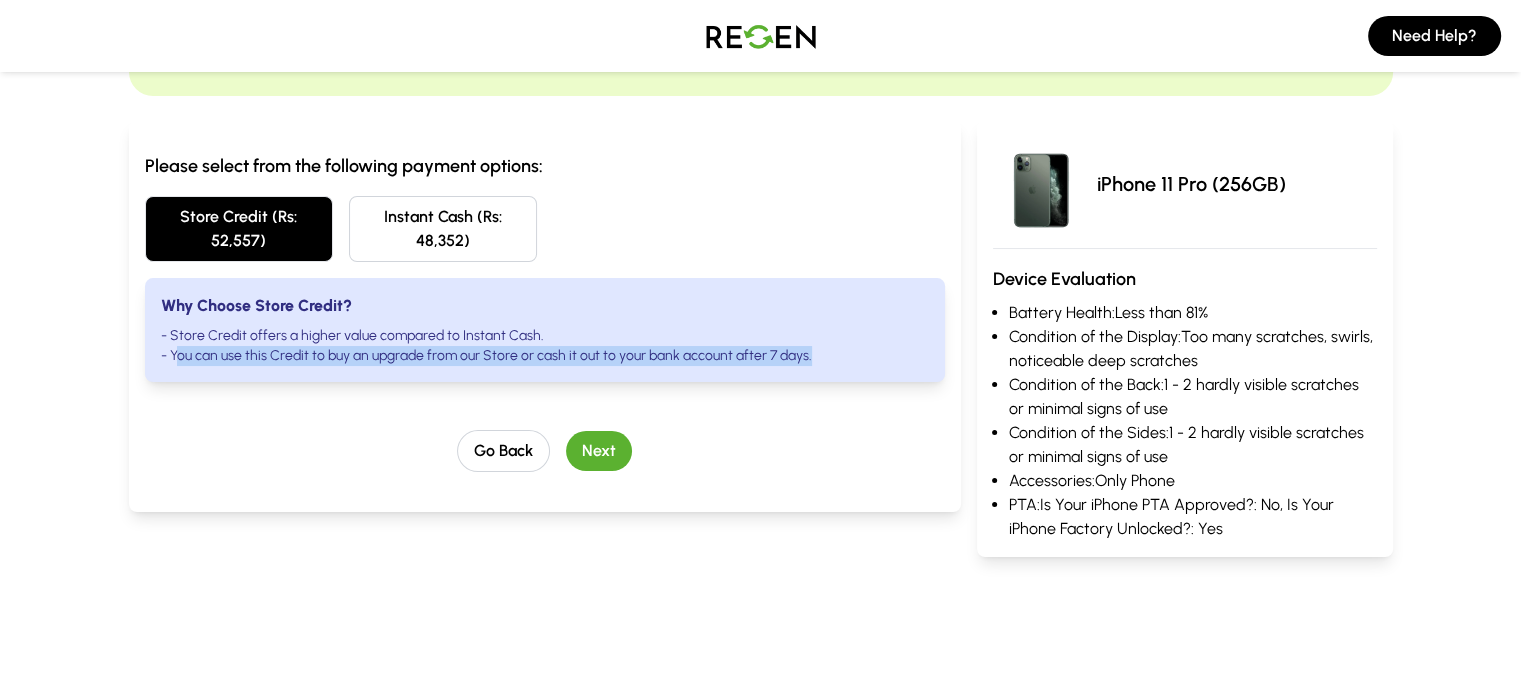 drag, startPoint x: 59, startPoint y: 333, endPoint x: 692, endPoint y: 332, distance: 633.0008 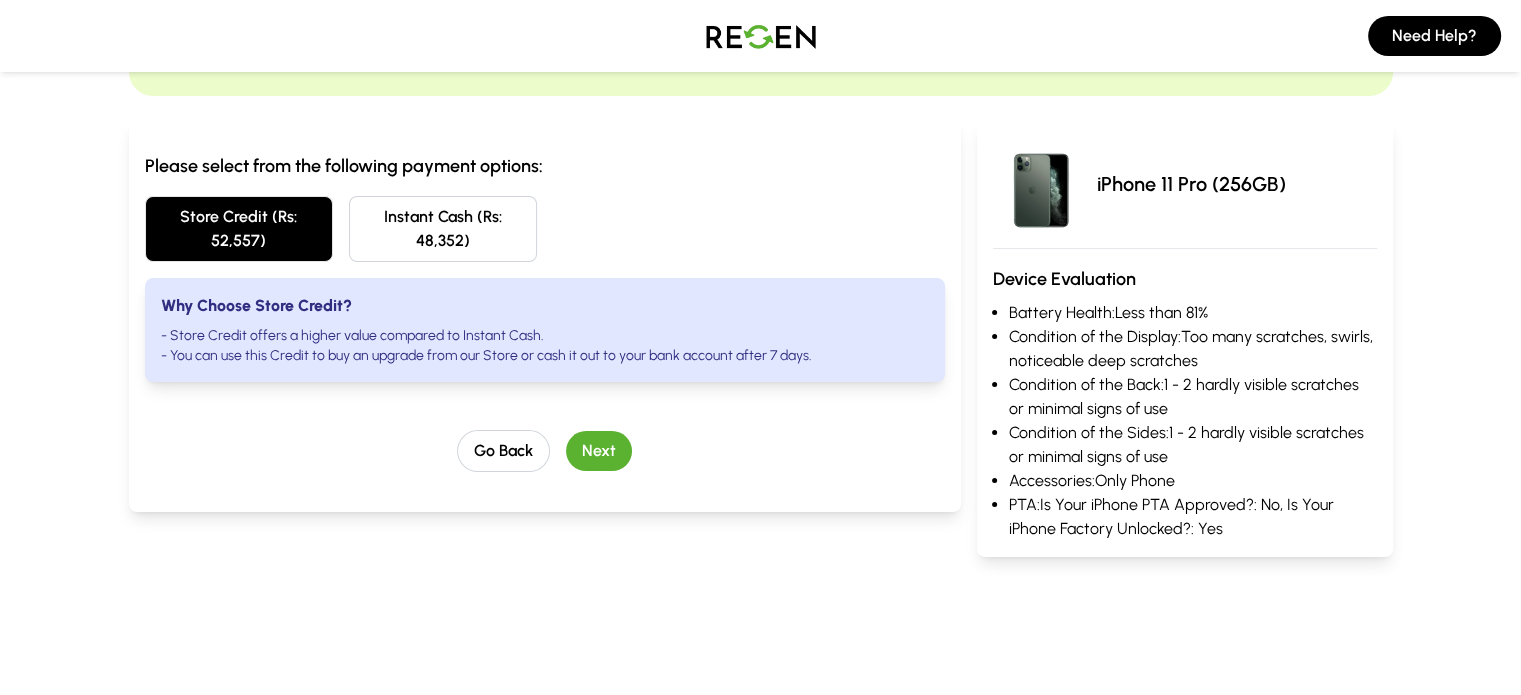 click on "Next" at bounding box center (599, 451) 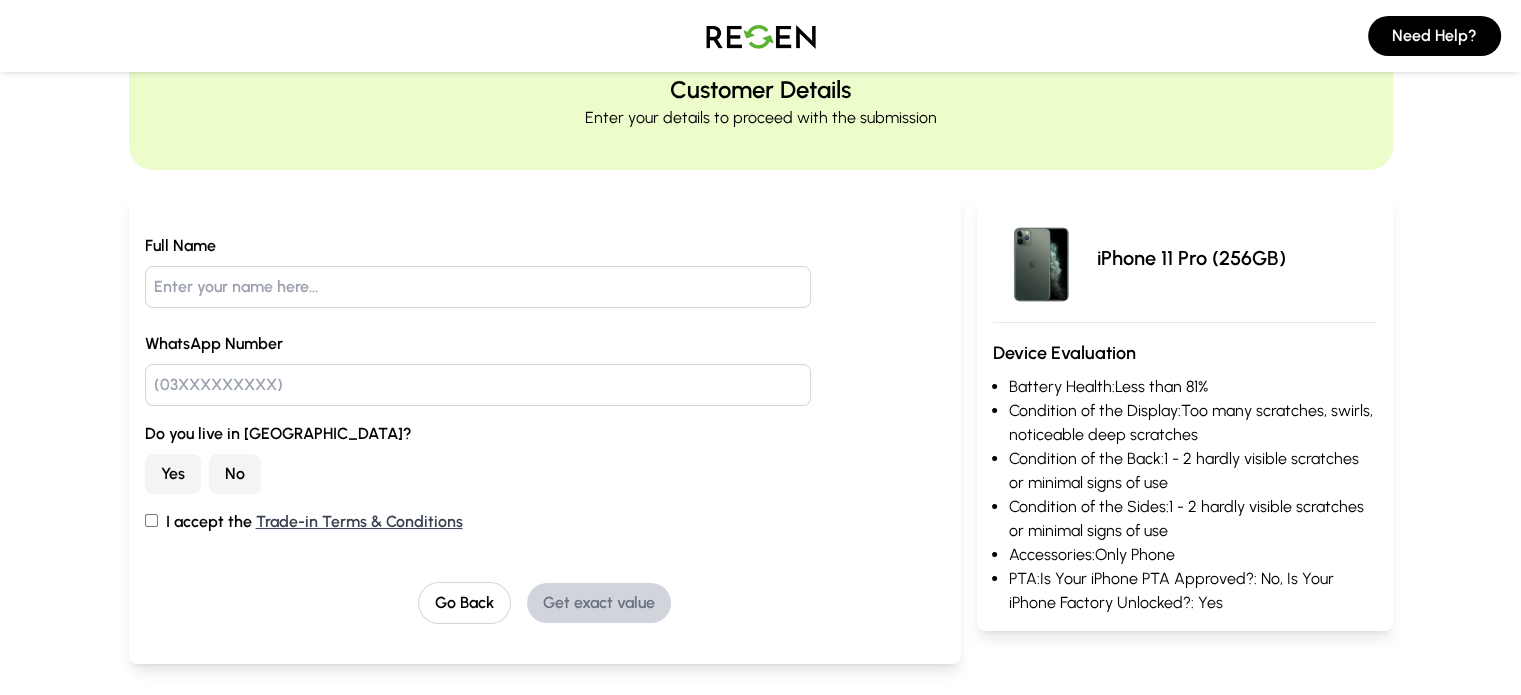 scroll, scrollTop: 100, scrollLeft: 0, axis: vertical 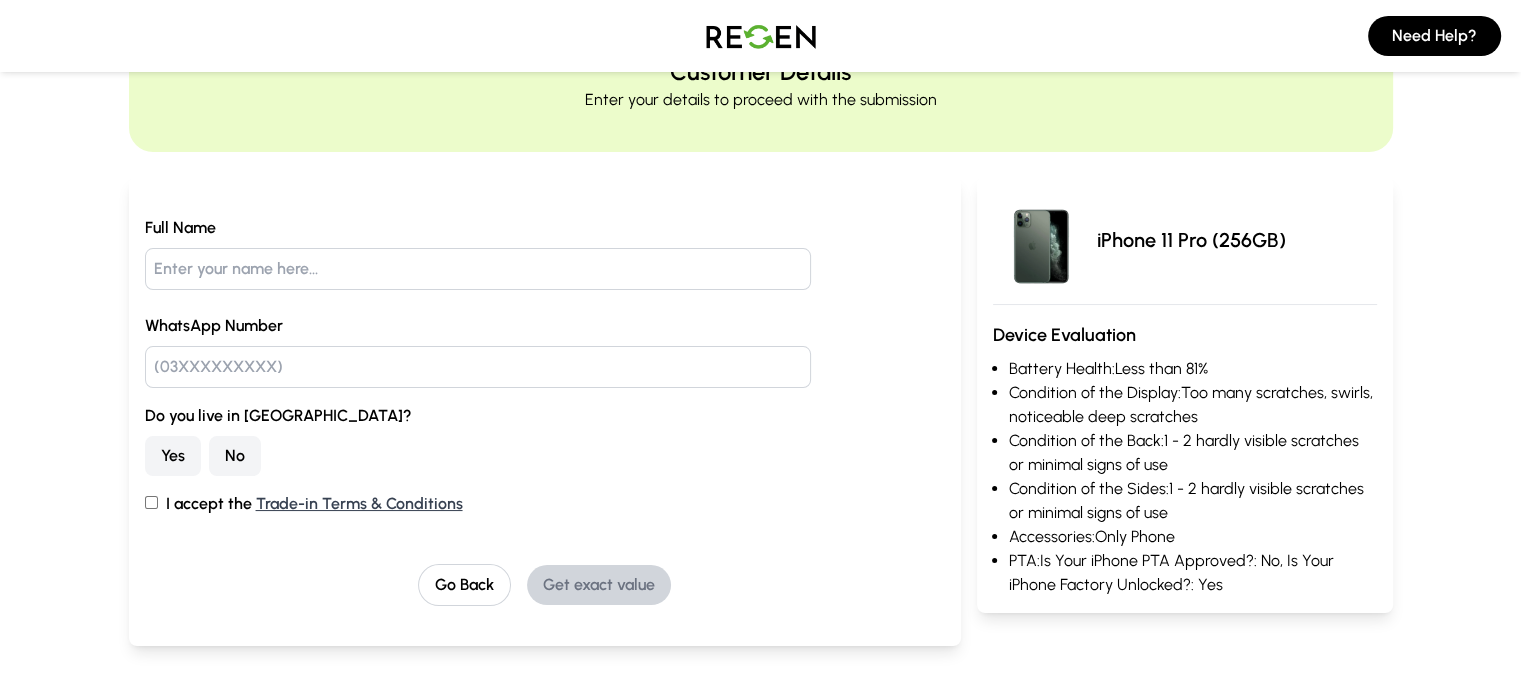 click on "Yes" at bounding box center [173, 456] 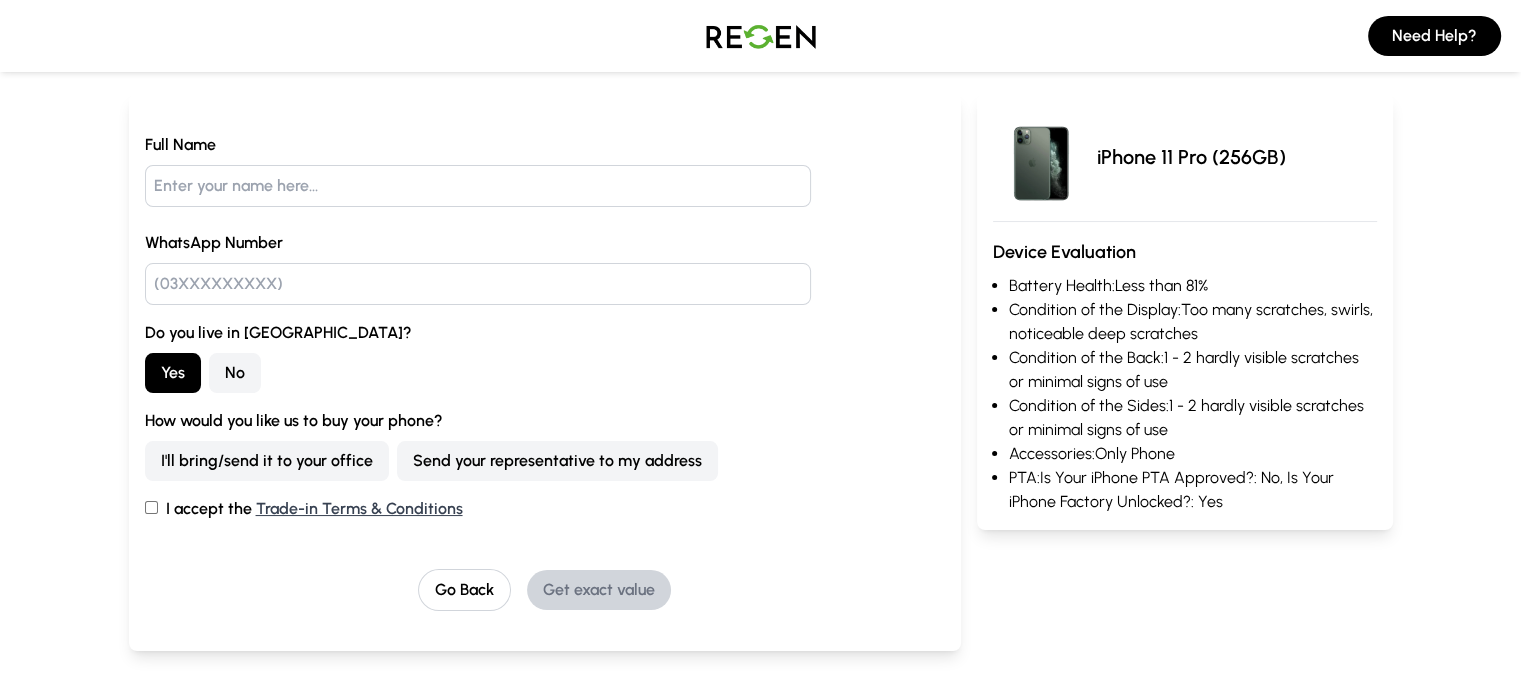 scroll, scrollTop: 200, scrollLeft: 0, axis: vertical 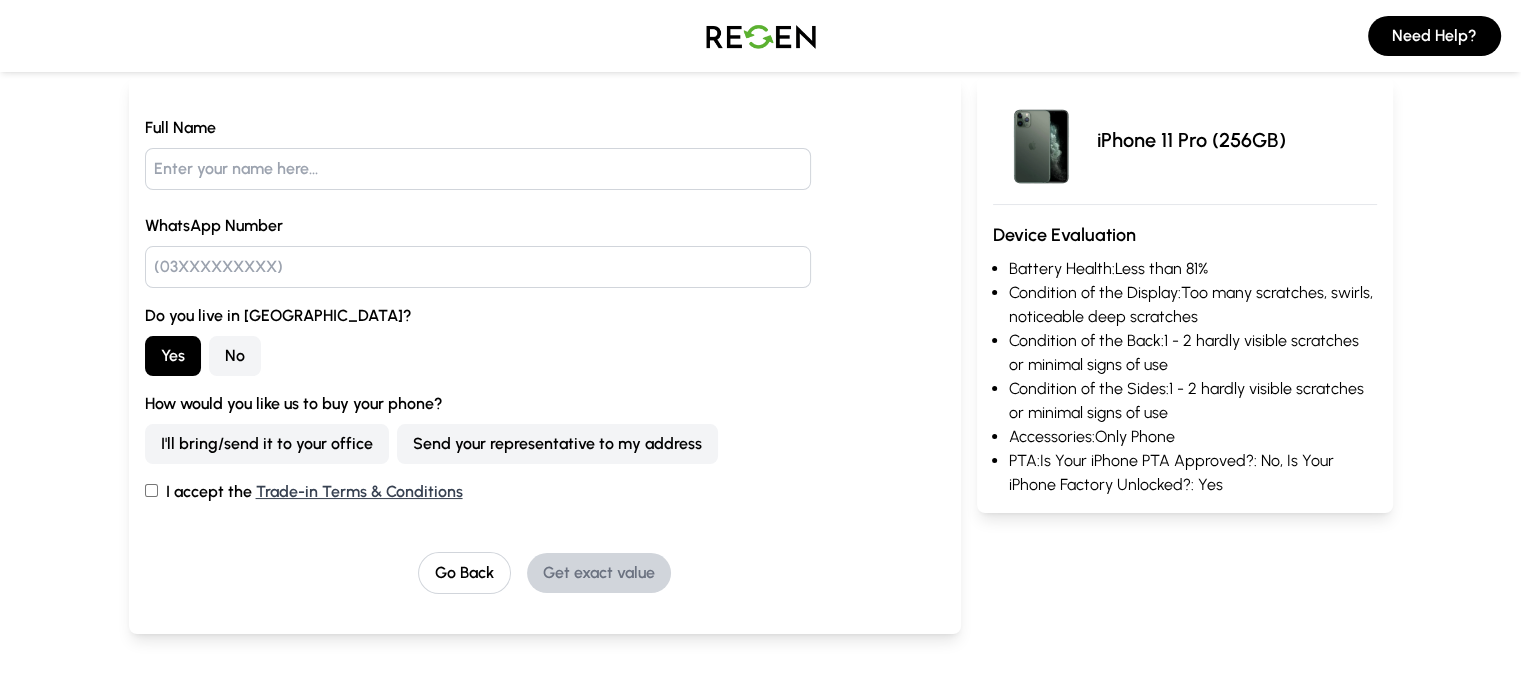 click on "Send your representative to my address" at bounding box center [557, 444] 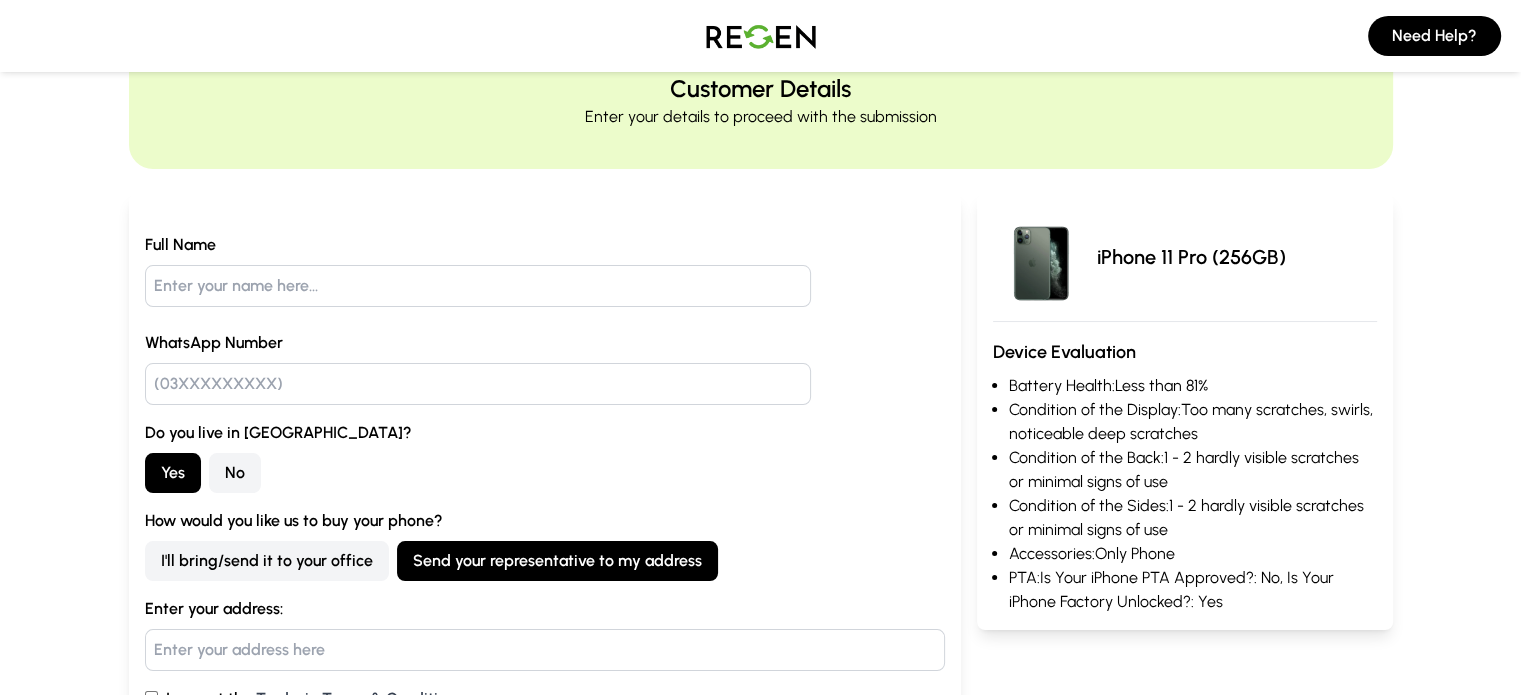 scroll, scrollTop: 0, scrollLeft: 0, axis: both 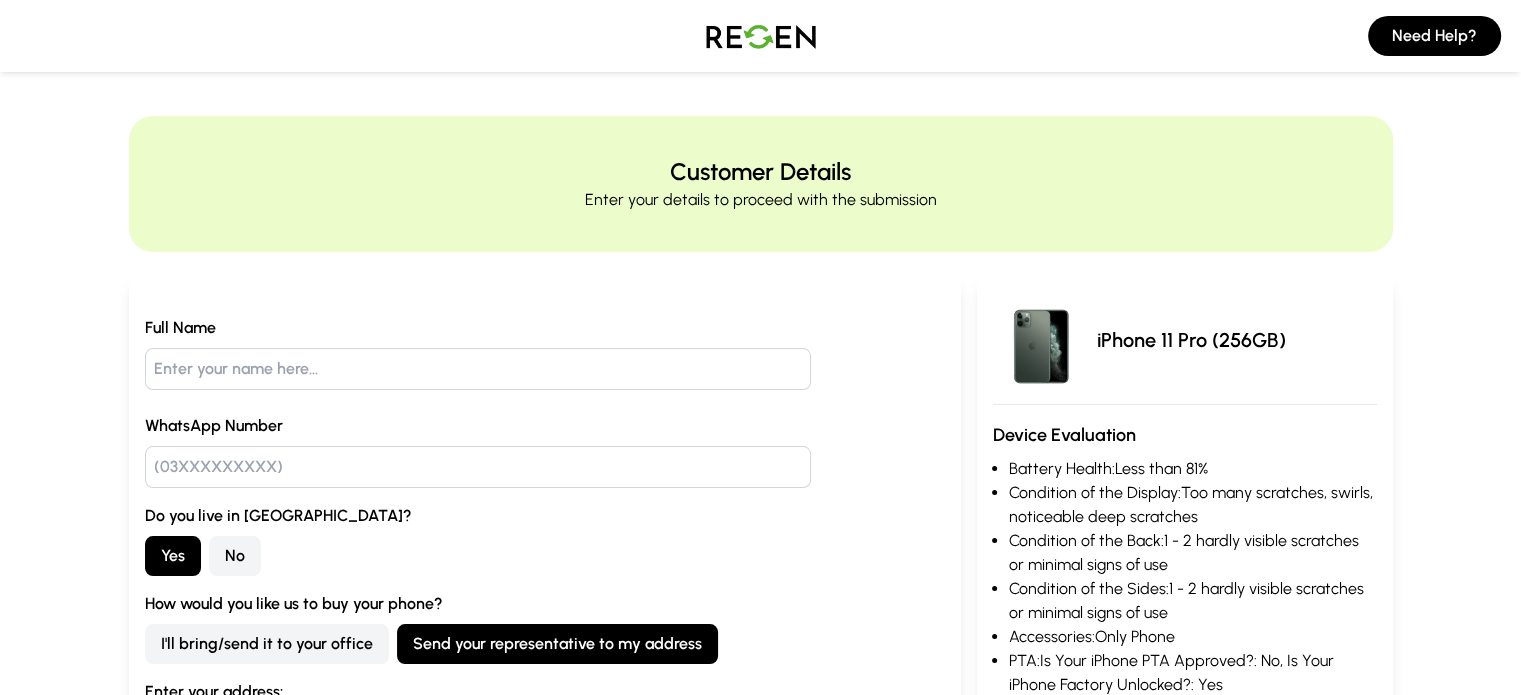 click at bounding box center [478, 369] 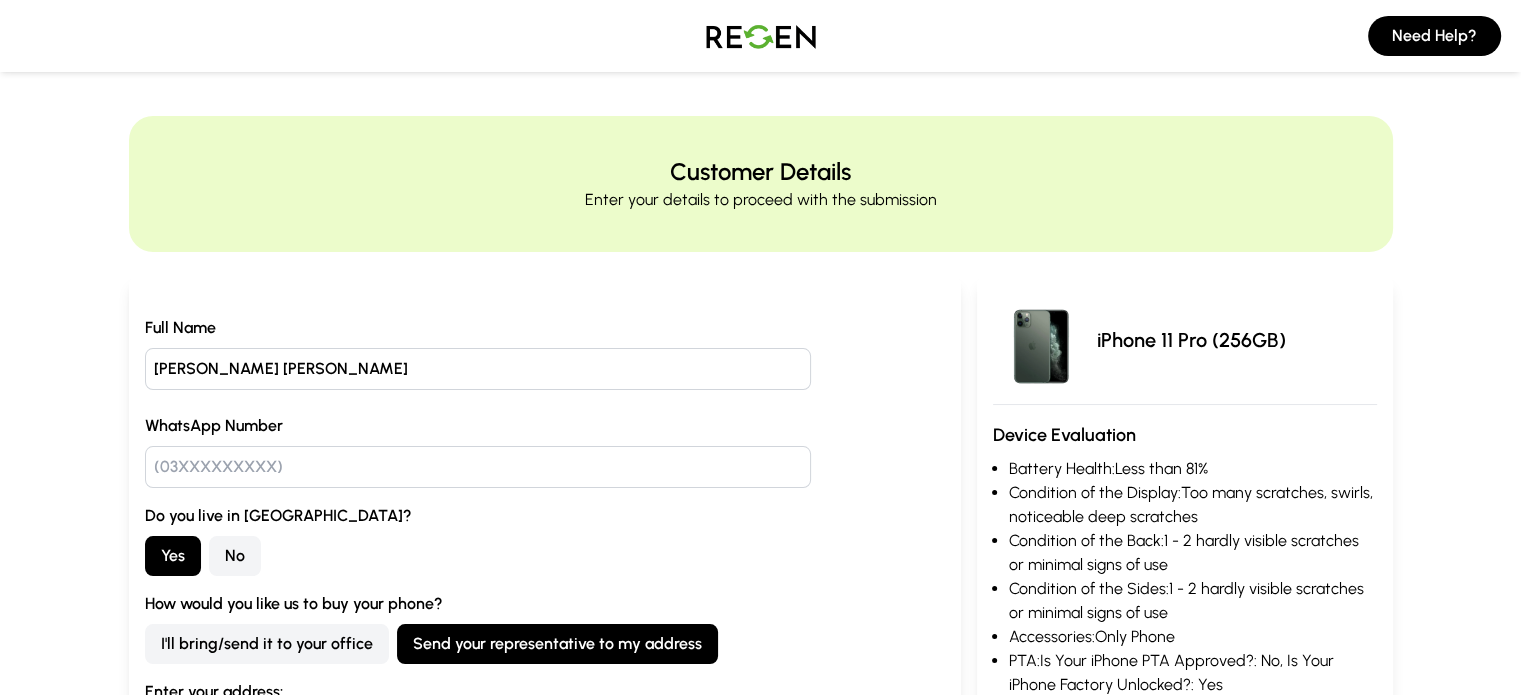 type on "[PERSON_NAME] [PERSON_NAME]" 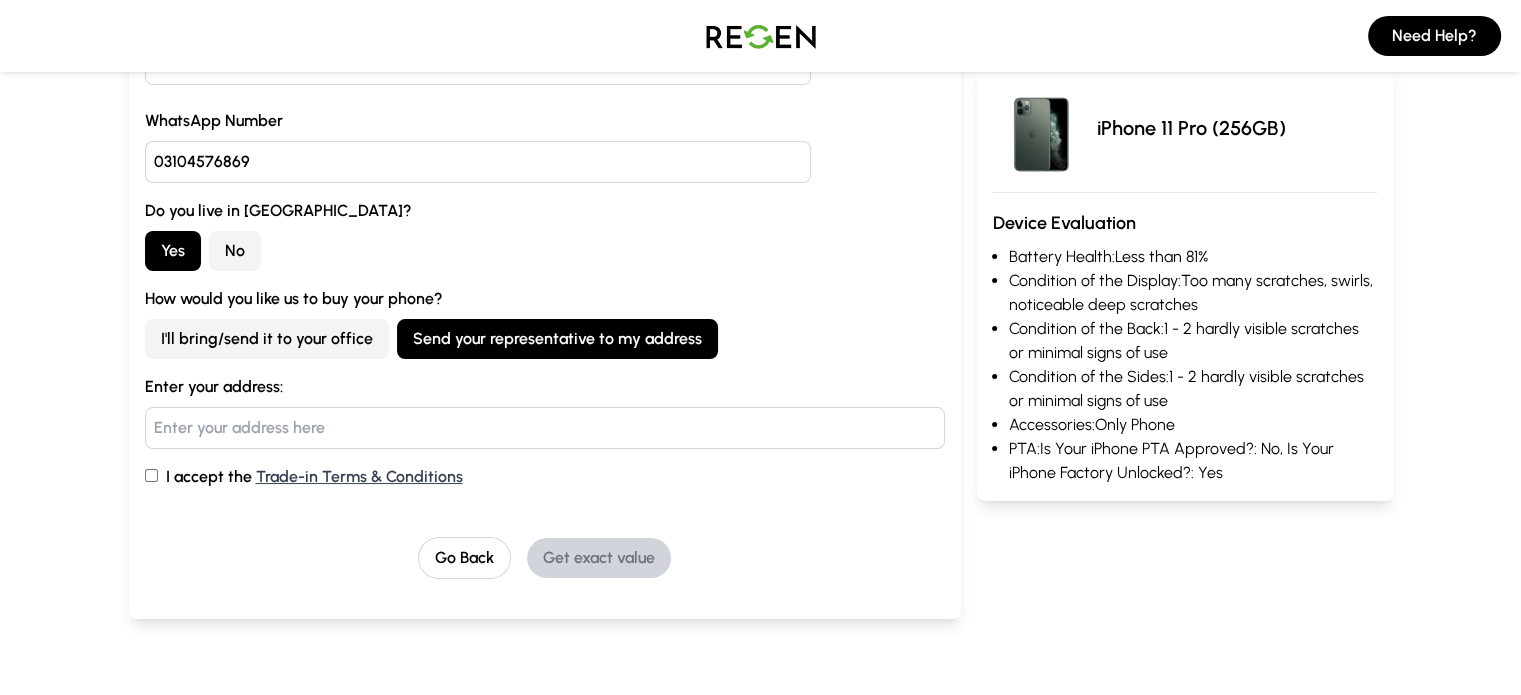 scroll, scrollTop: 400, scrollLeft: 0, axis: vertical 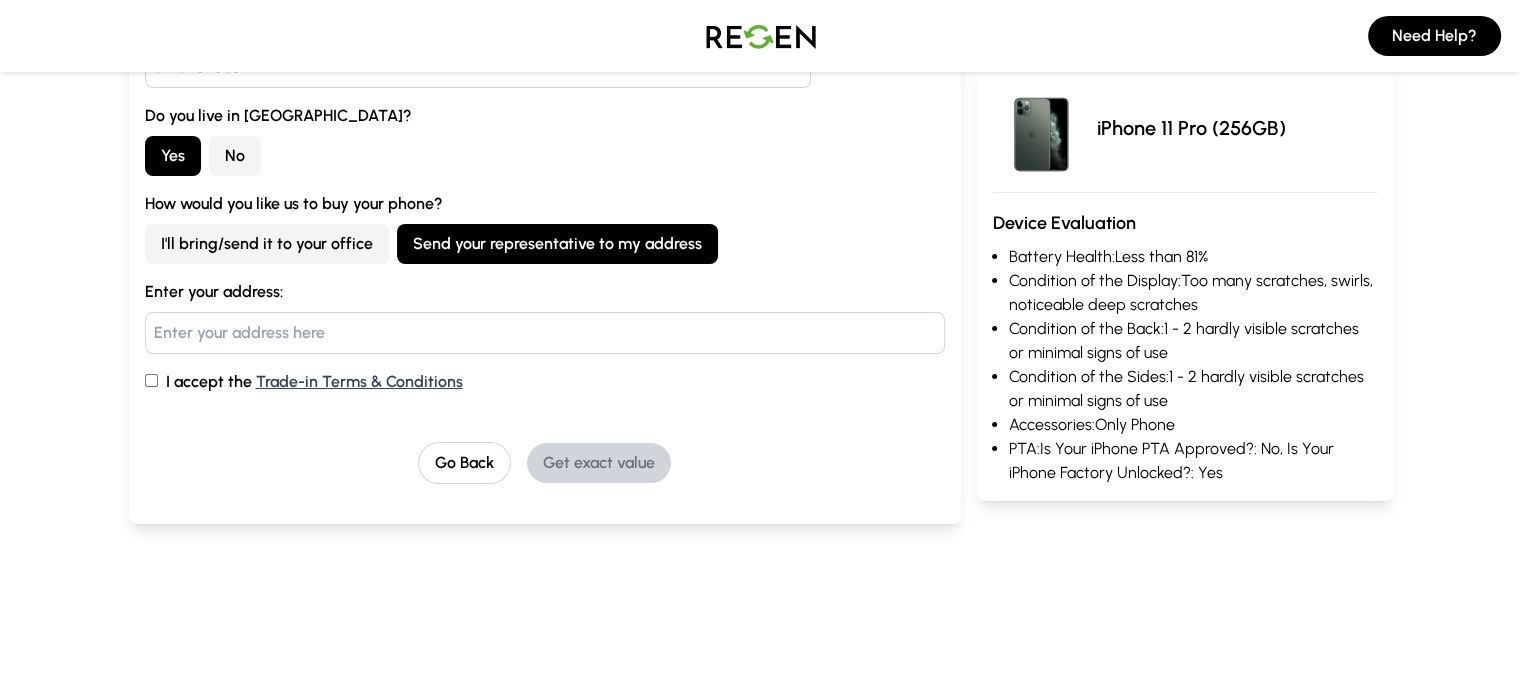 type on "03104576869" 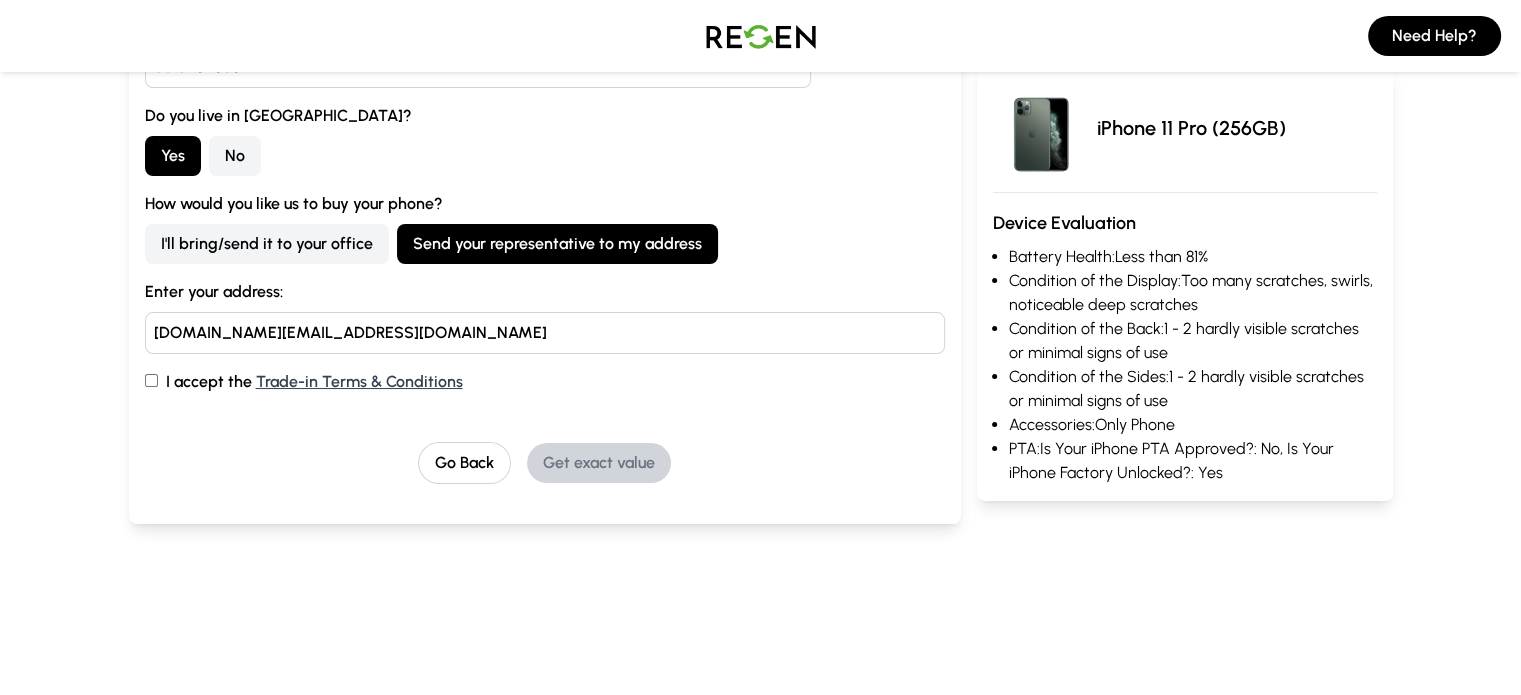 type on "[DOMAIN_NAME][EMAIL_ADDRESS][DOMAIN_NAME]" 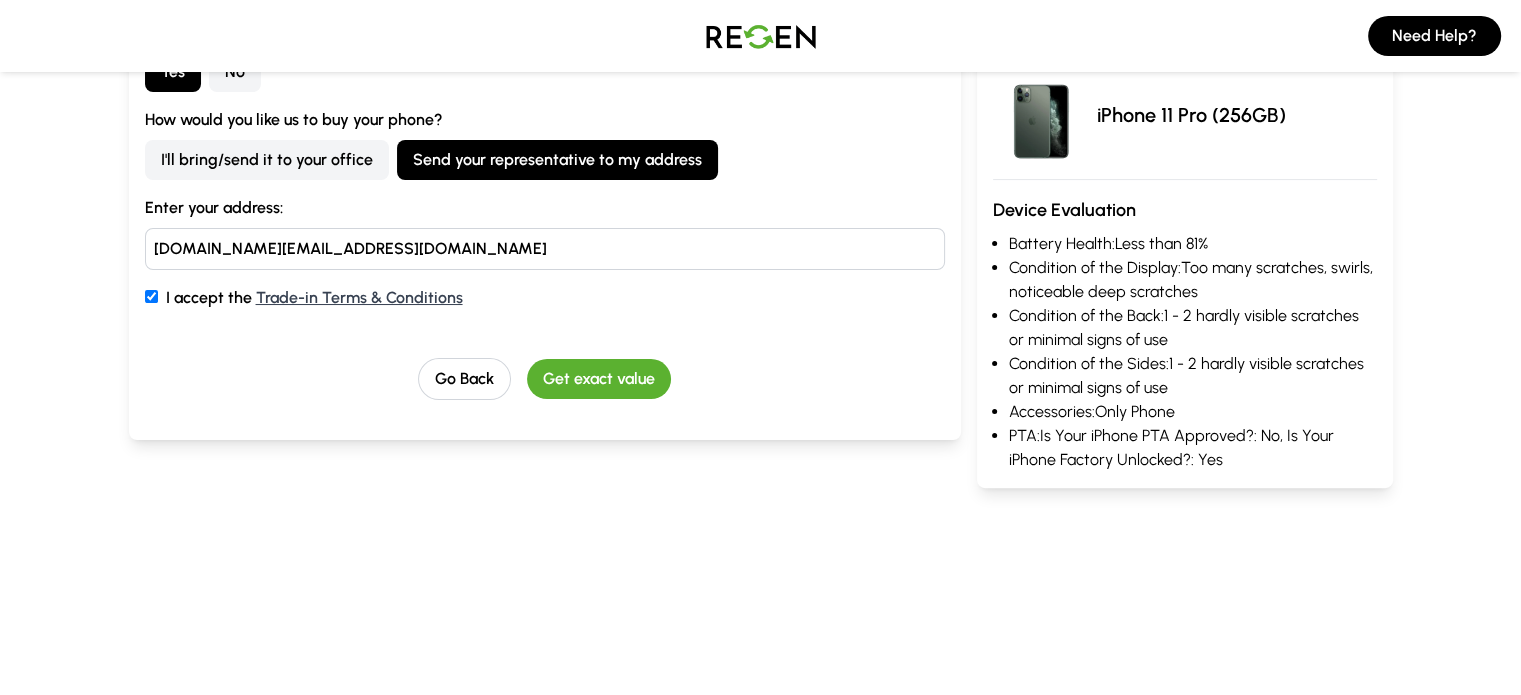 scroll, scrollTop: 500, scrollLeft: 0, axis: vertical 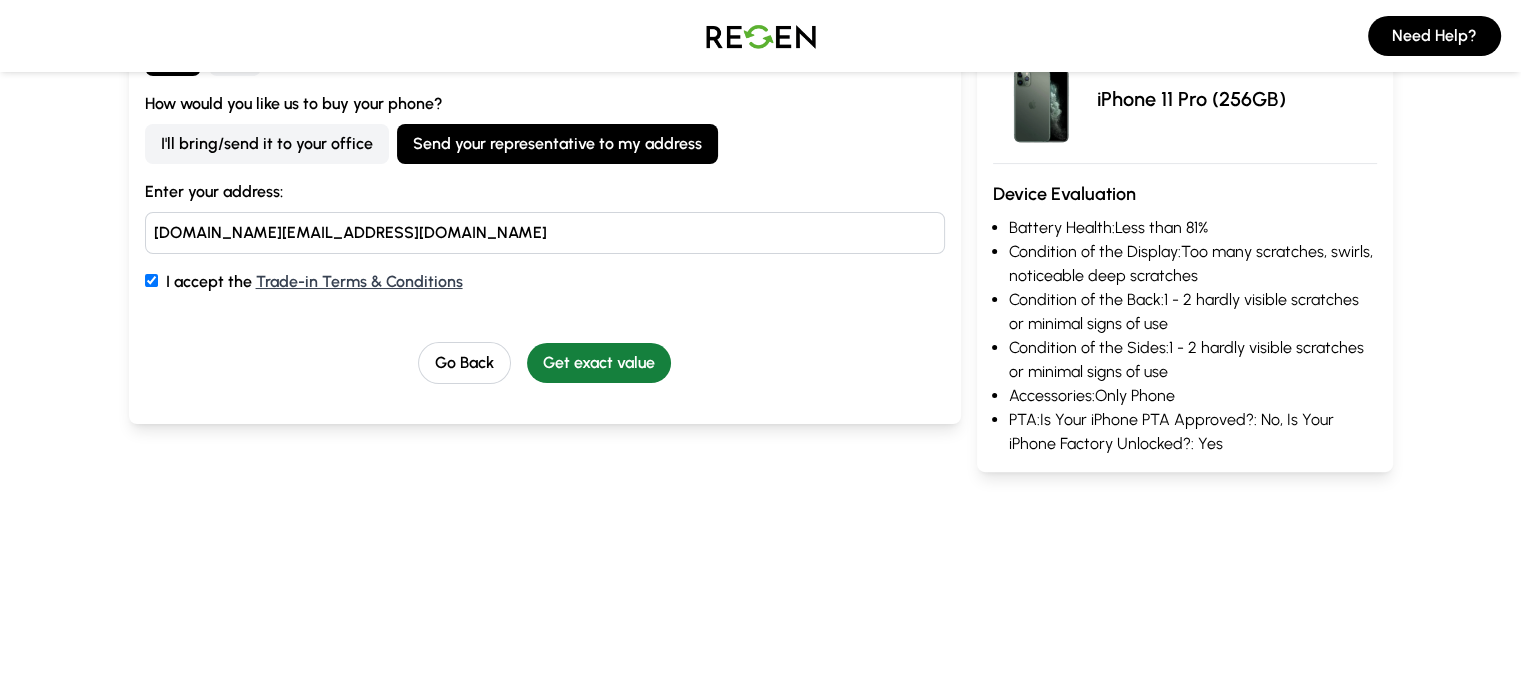 click on "Get exact value" at bounding box center (599, 363) 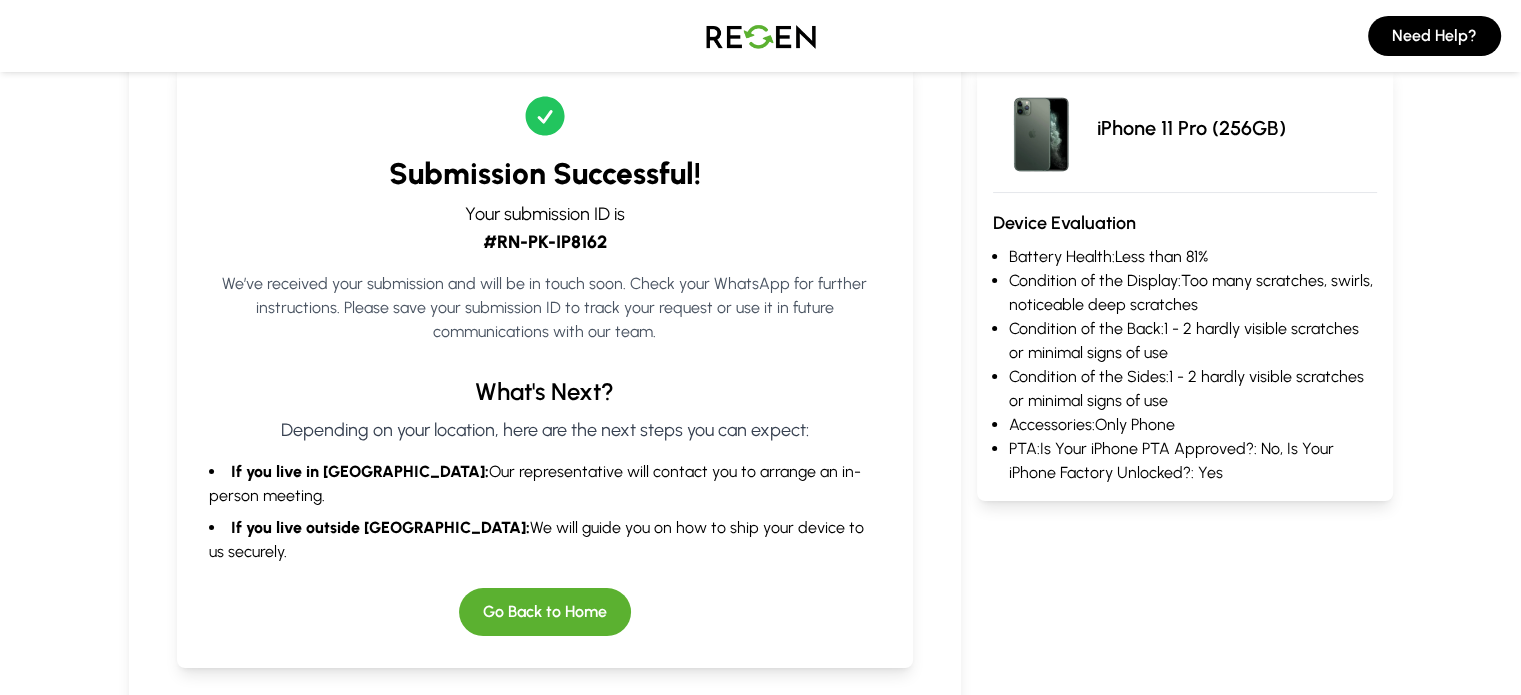 scroll, scrollTop: 164, scrollLeft: 0, axis: vertical 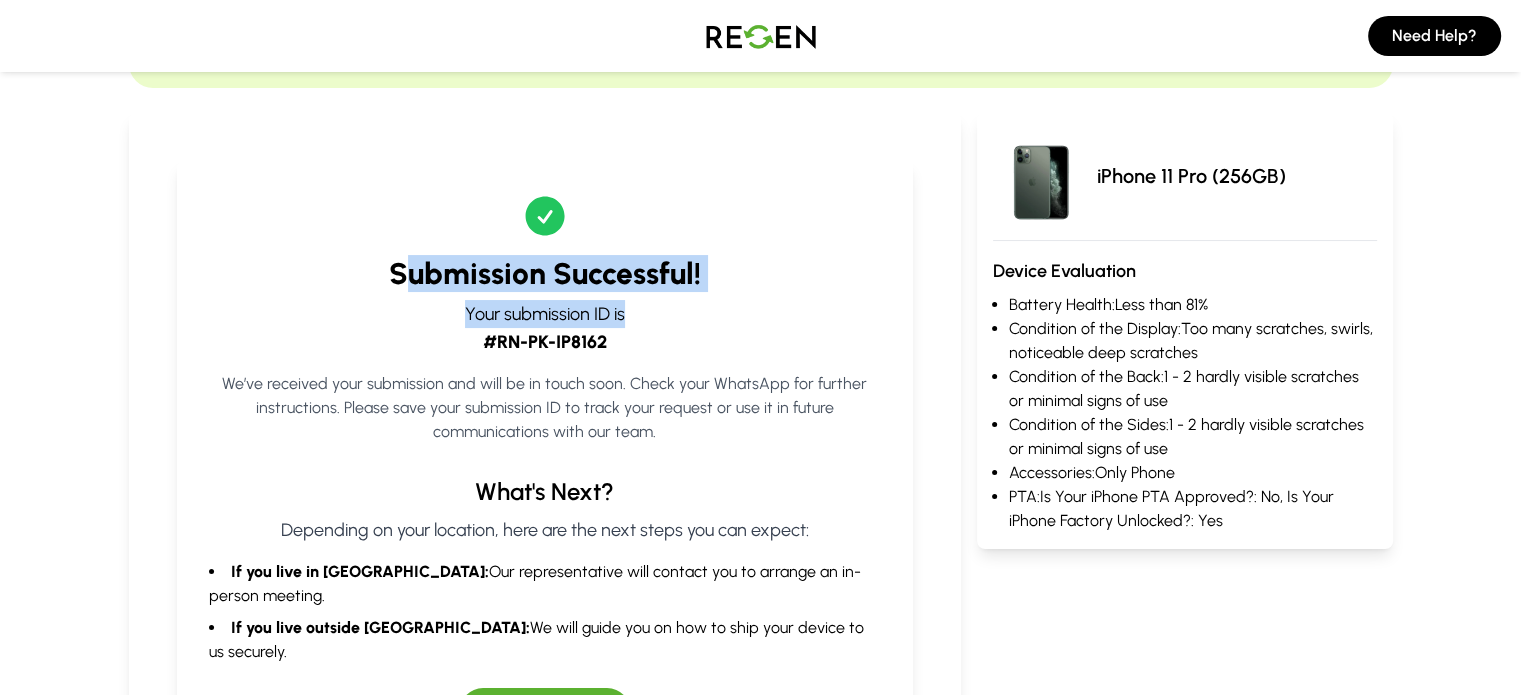 drag, startPoint x: 410, startPoint y: 285, endPoint x: 721, endPoint y: 293, distance: 311.10287 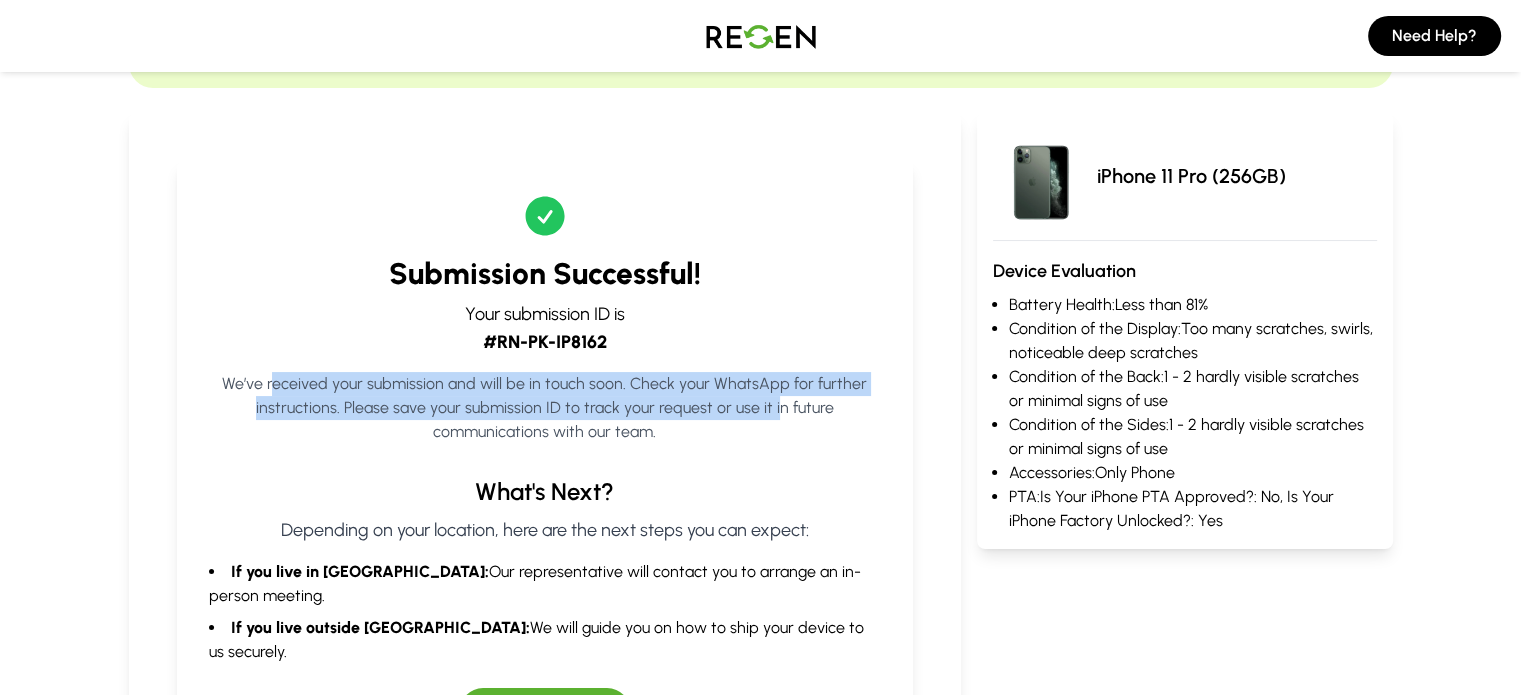 drag, startPoint x: 154, startPoint y: 381, endPoint x: 538, endPoint y: 397, distance: 384.3332 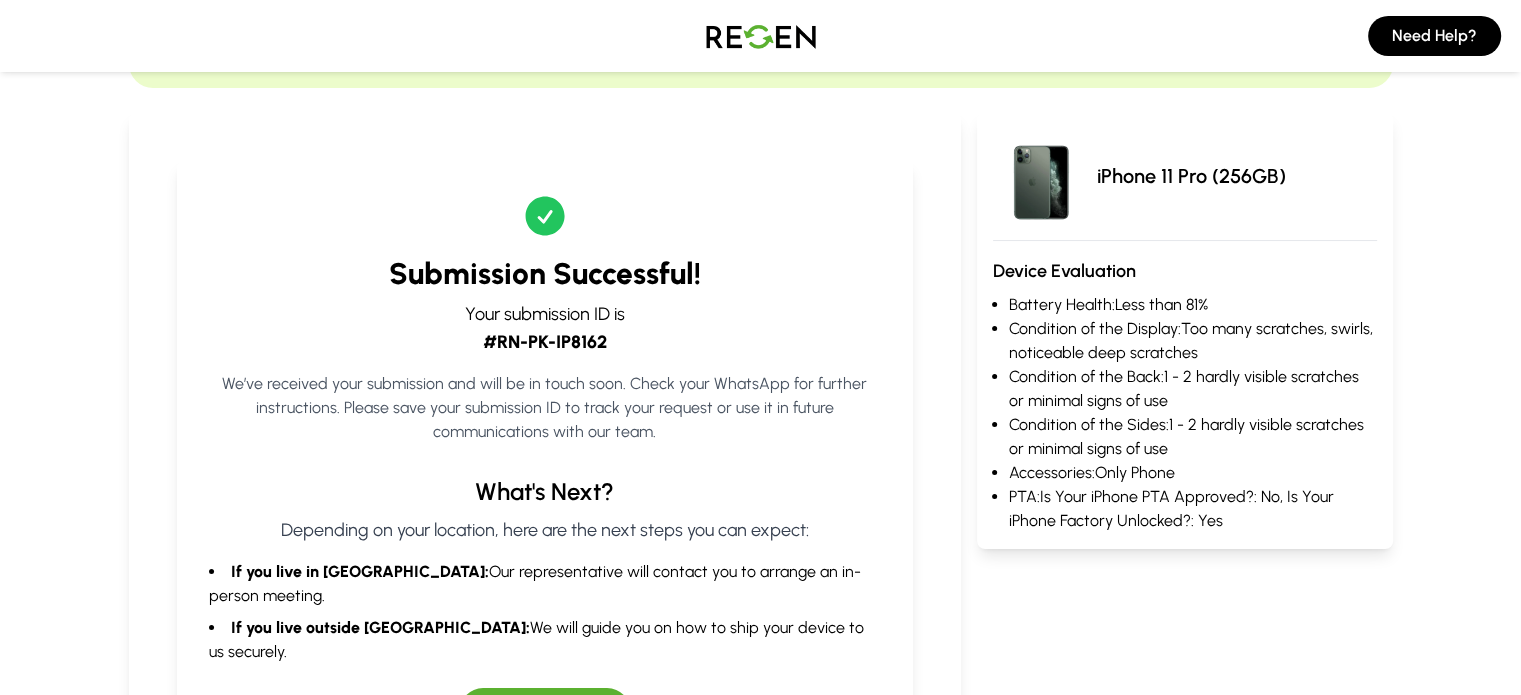 click on "We’ve received your submission and will be in touch soon. Check your WhatsApp for further instructions. Please save your submission ID to track your request or use it in future communications with our team." at bounding box center [545, 408] 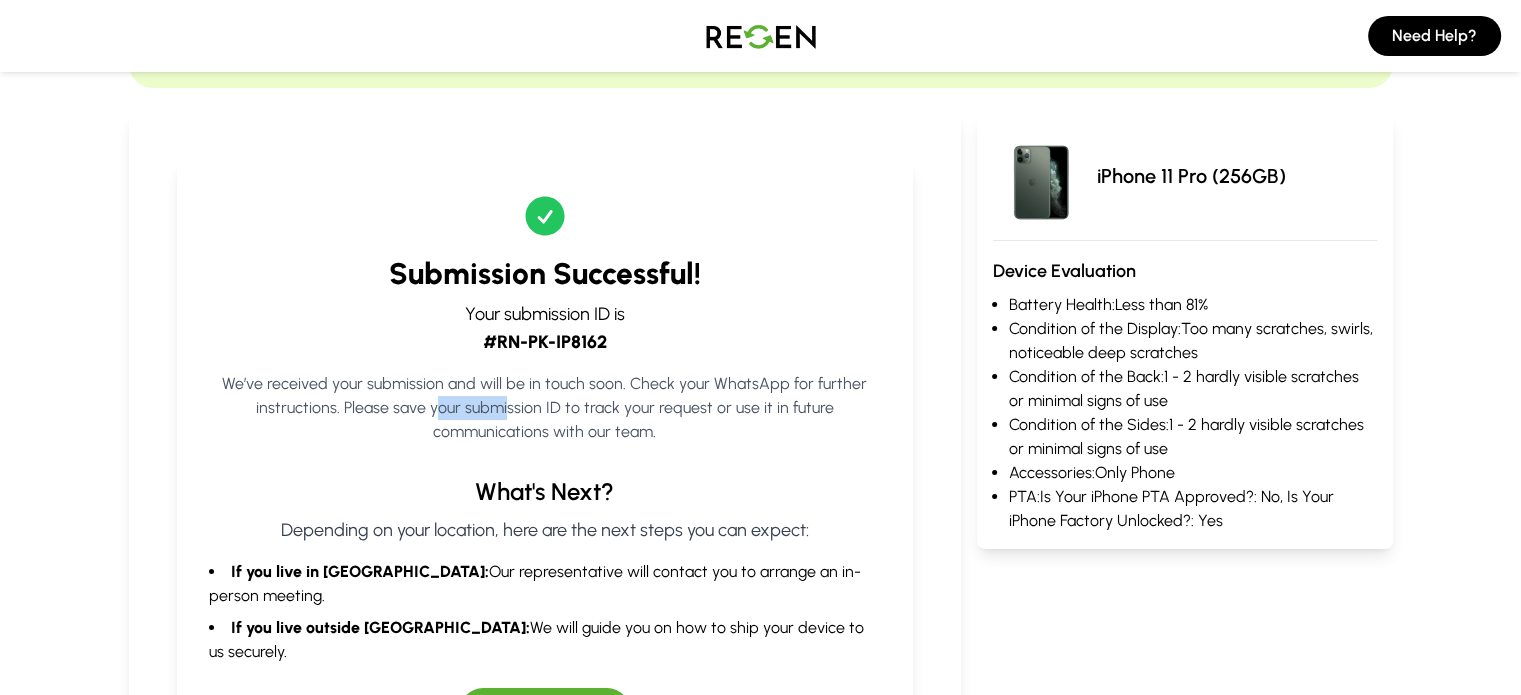 drag, startPoint x: 203, startPoint y: 409, endPoint x: 273, endPoint y: 413, distance: 70.11419 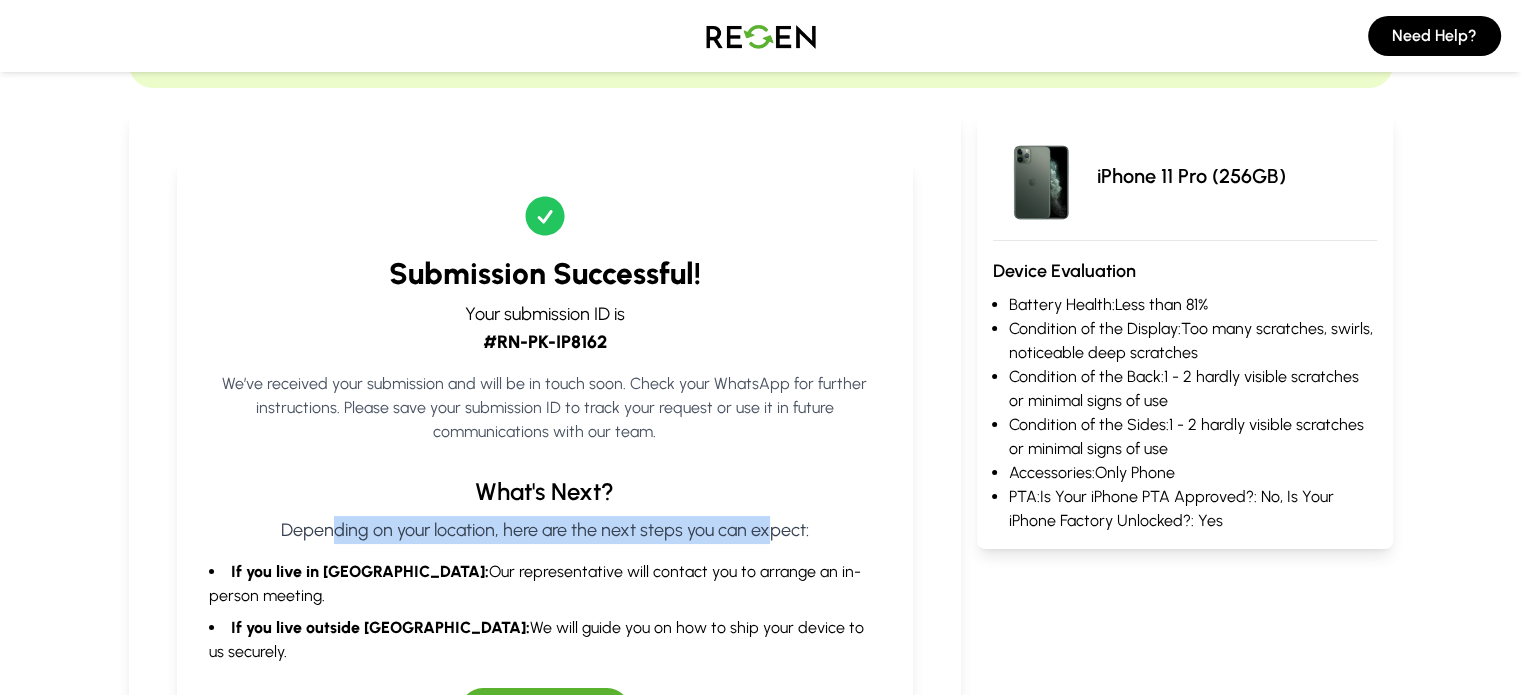 drag, startPoint x: 285, startPoint y: 511, endPoint x: 726, endPoint y: 508, distance: 441.0102 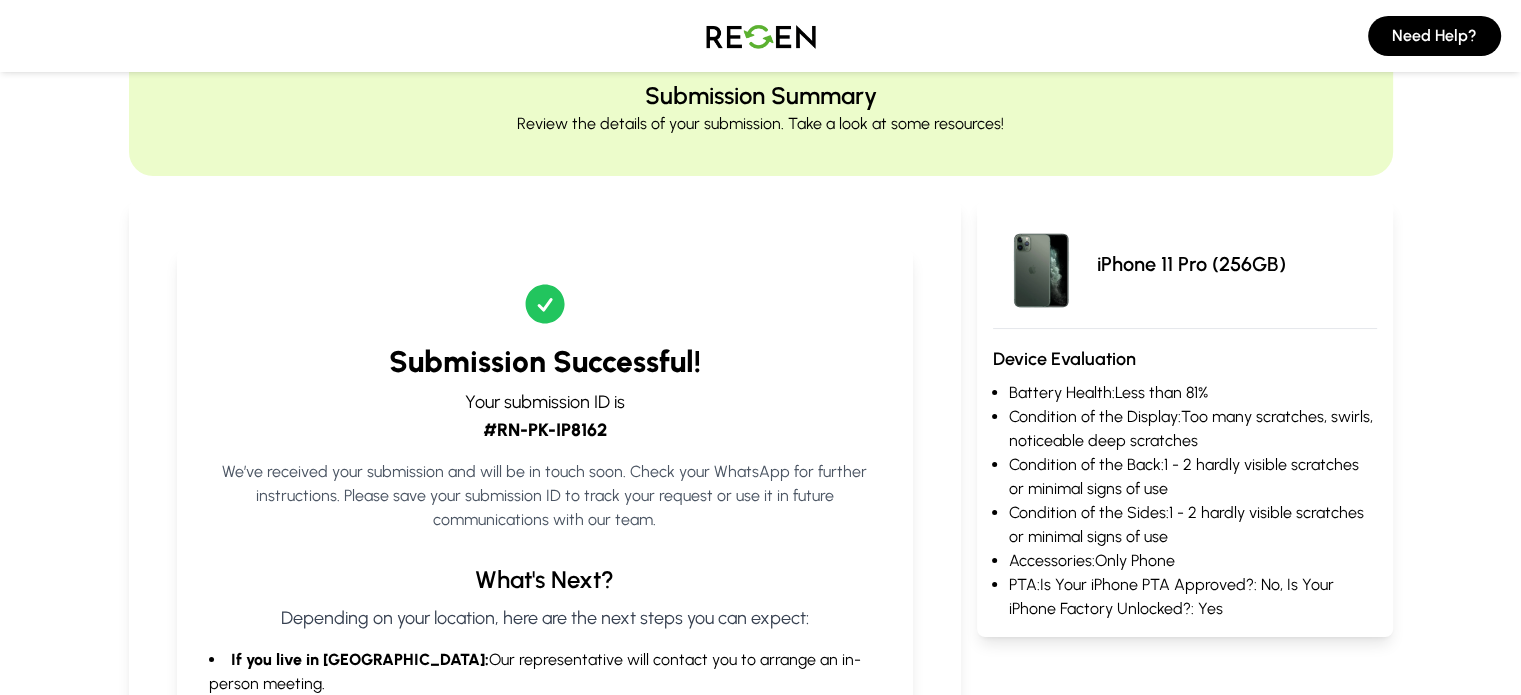 scroll, scrollTop: 64, scrollLeft: 0, axis: vertical 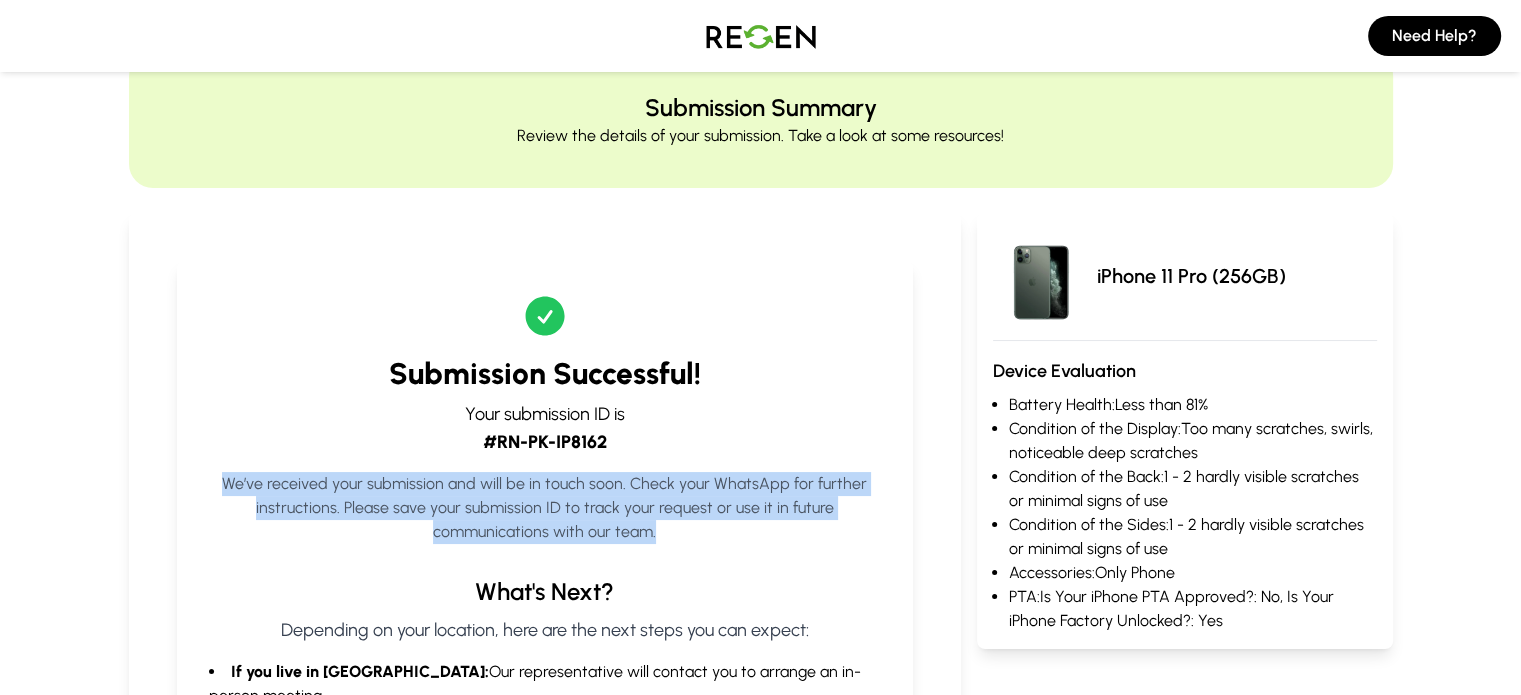 drag, startPoint x: 106, startPoint y: 484, endPoint x: 836, endPoint y: 514, distance: 730.61615 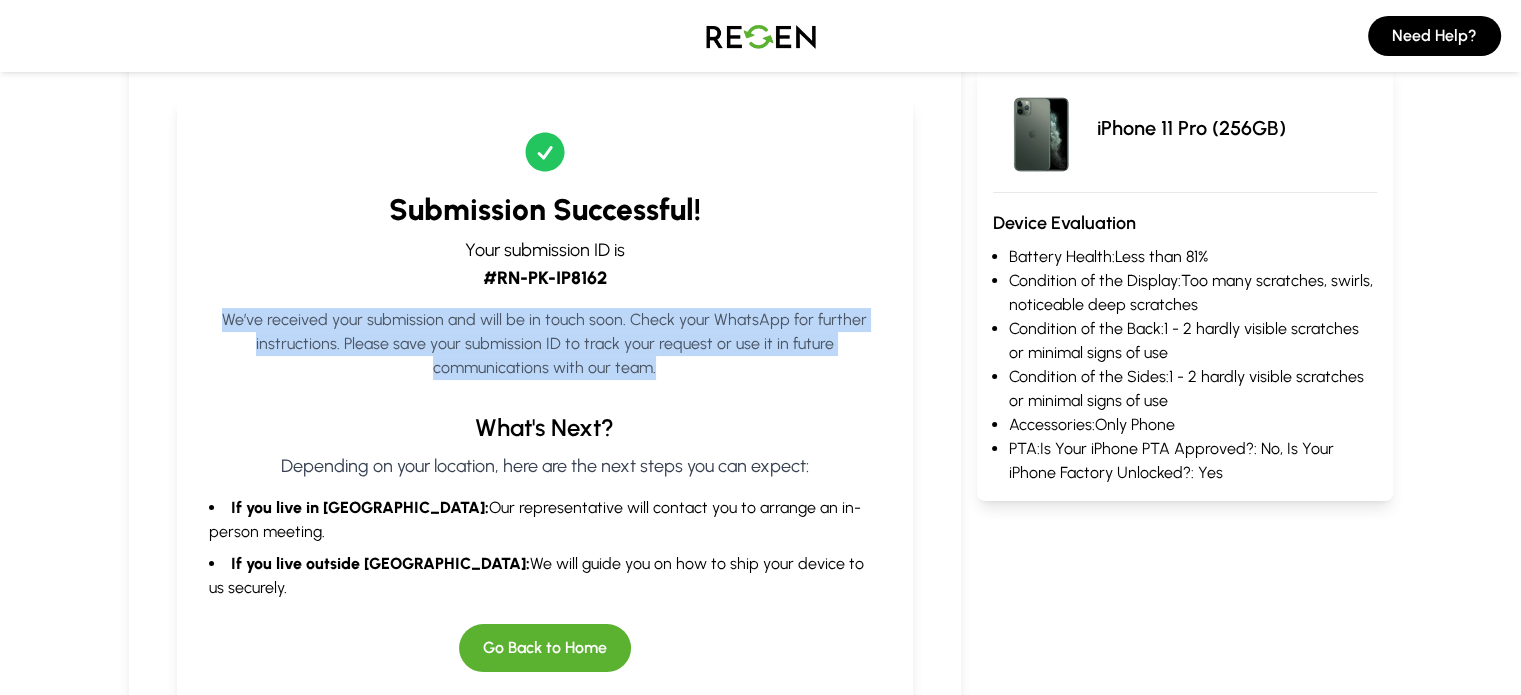 scroll, scrollTop: 0, scrollLeft: 0, axis: both 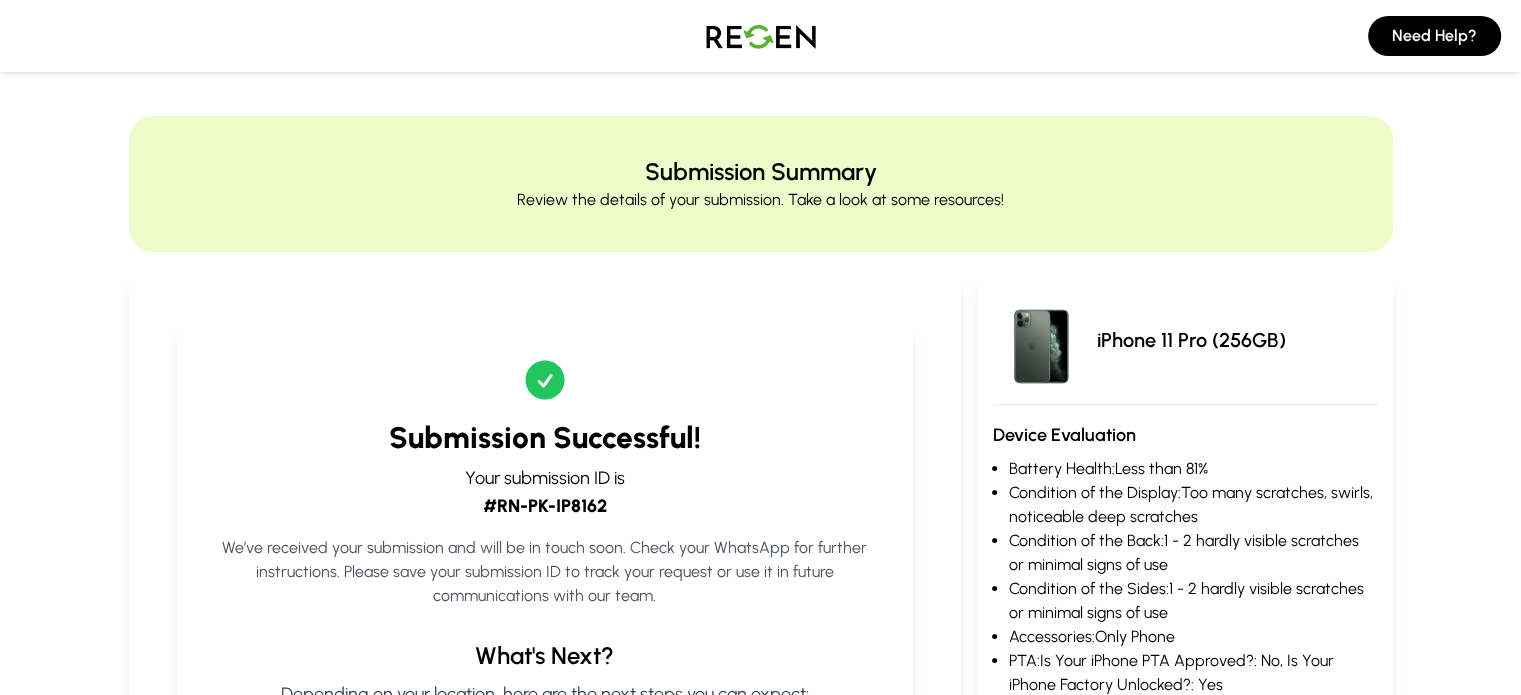 click on "#RN-PK-IP8162" at bounding box center (545, 506) 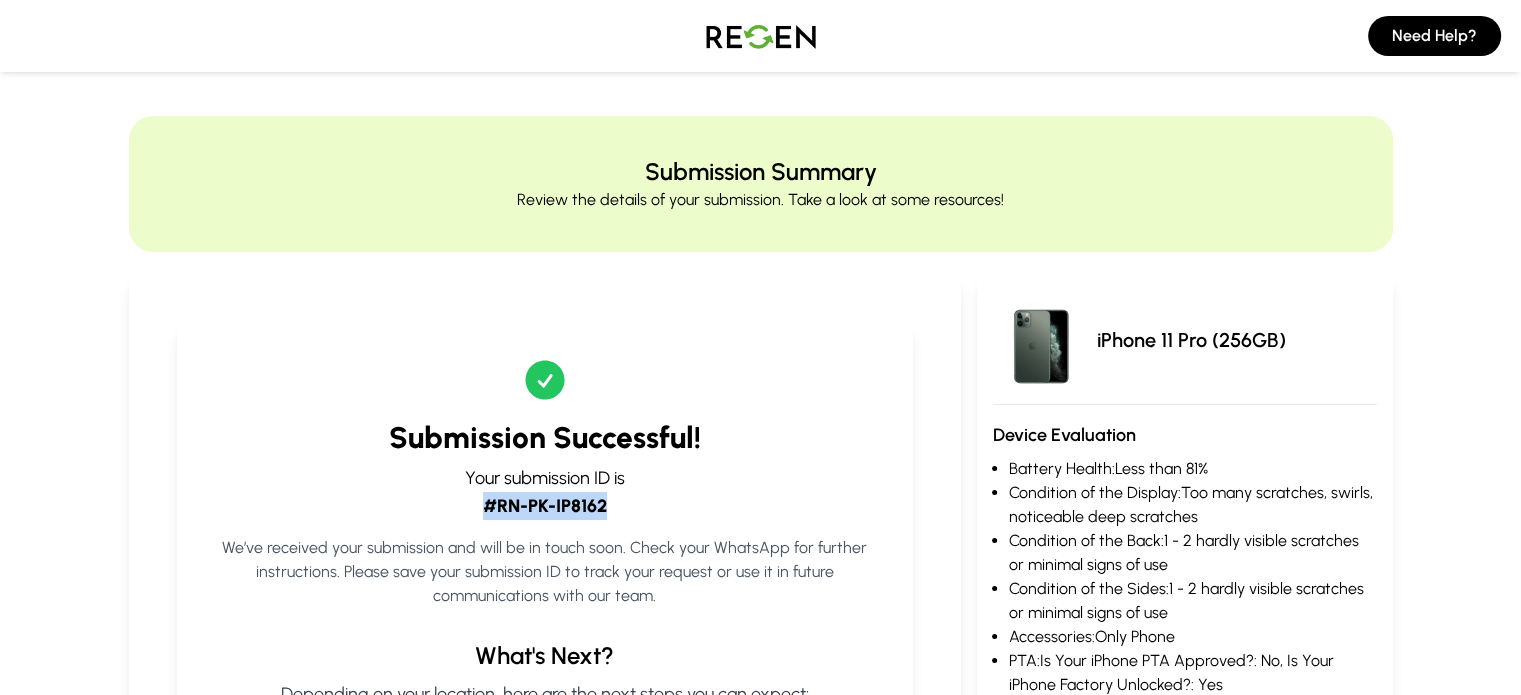 drag, startPoint x: 425, startPoint y: 508, endPoint x: 602, endPoint y: 510, distance: 177.01129 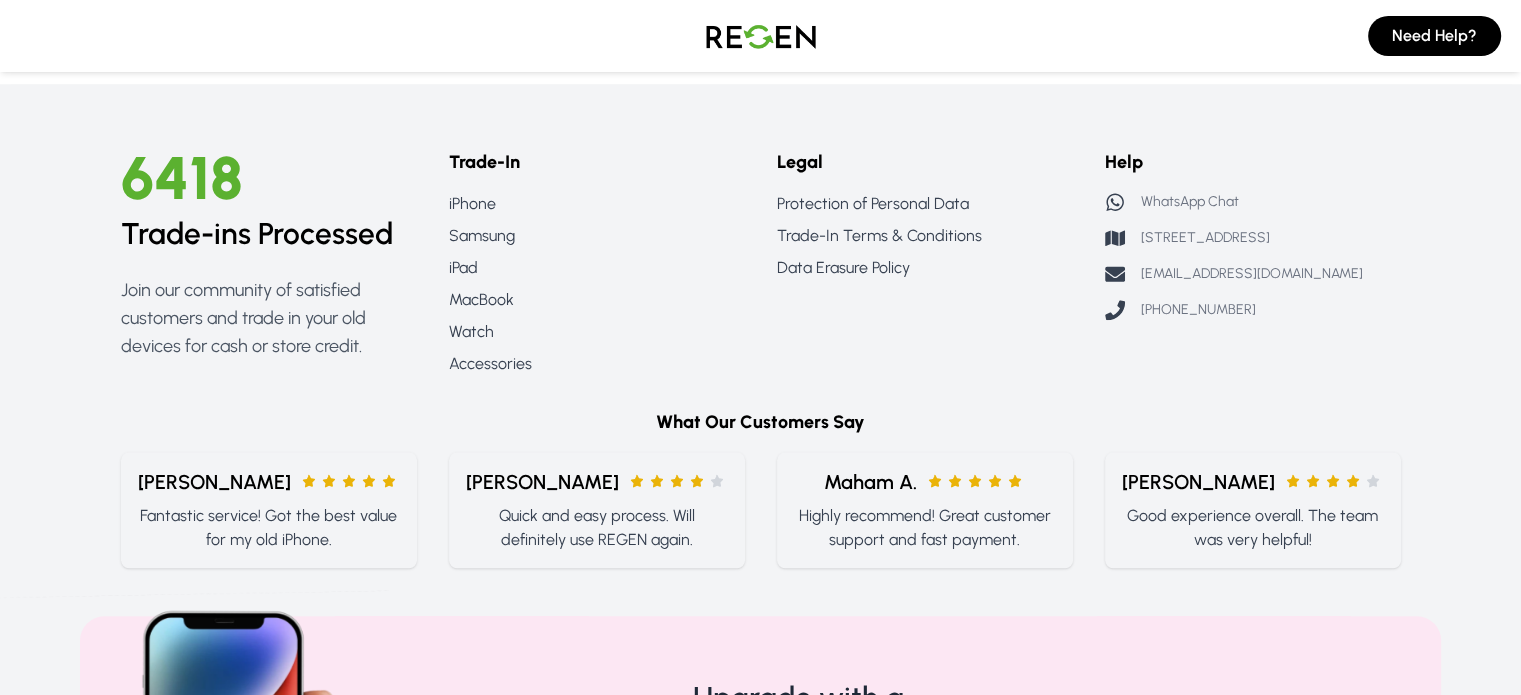 scroll, scrollTop: 2510, scrollLeft: 0, axis: vertical 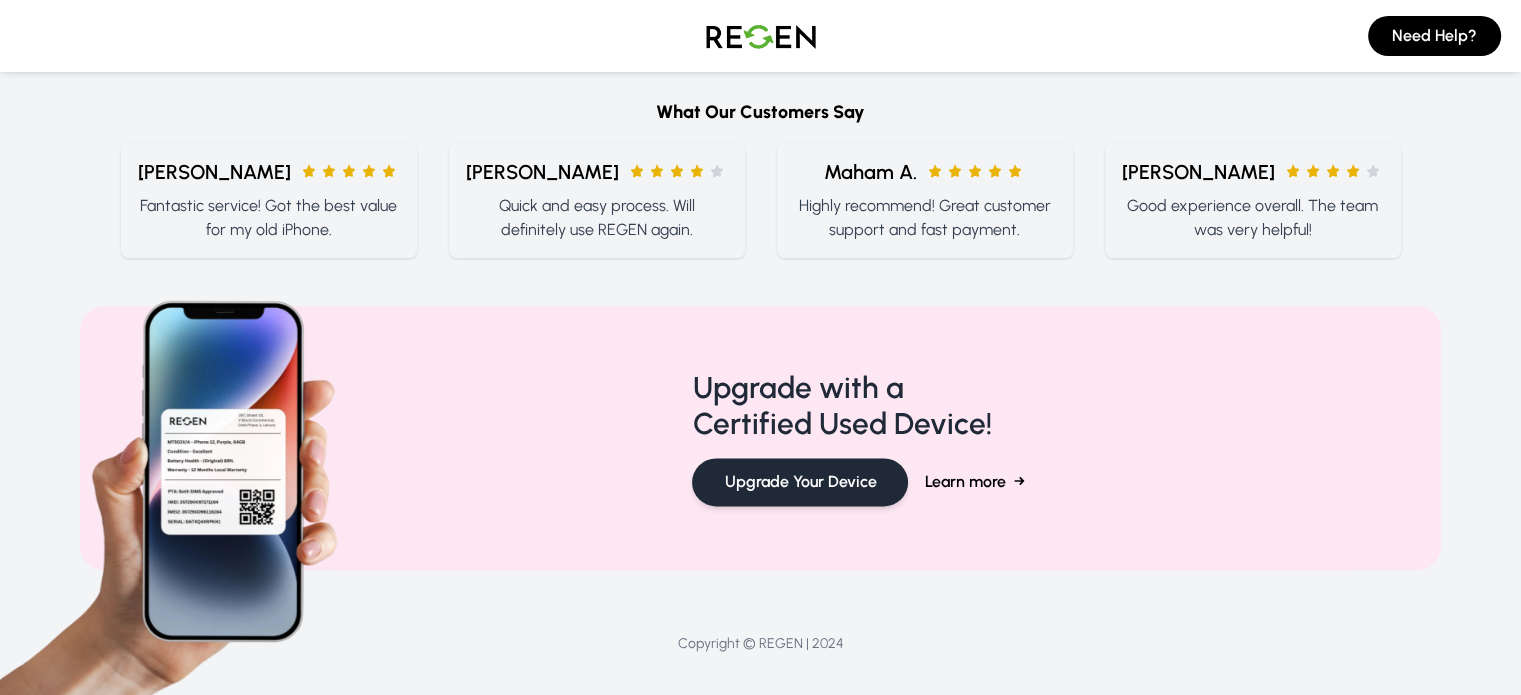click on "Upgrade Your Device" at bounding box center (800, 482) 